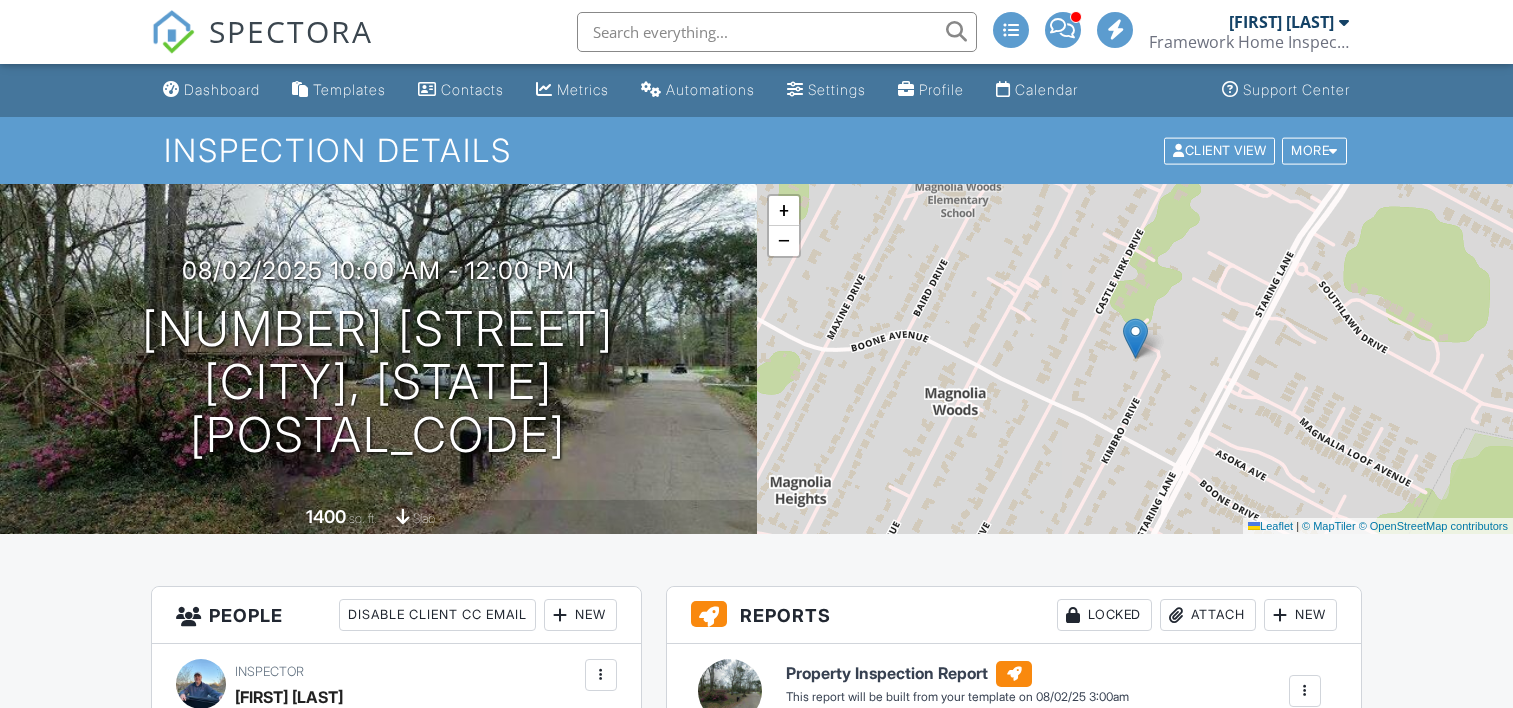 scroll, scrollTop: 0, scrollLeft: 0, axis: both 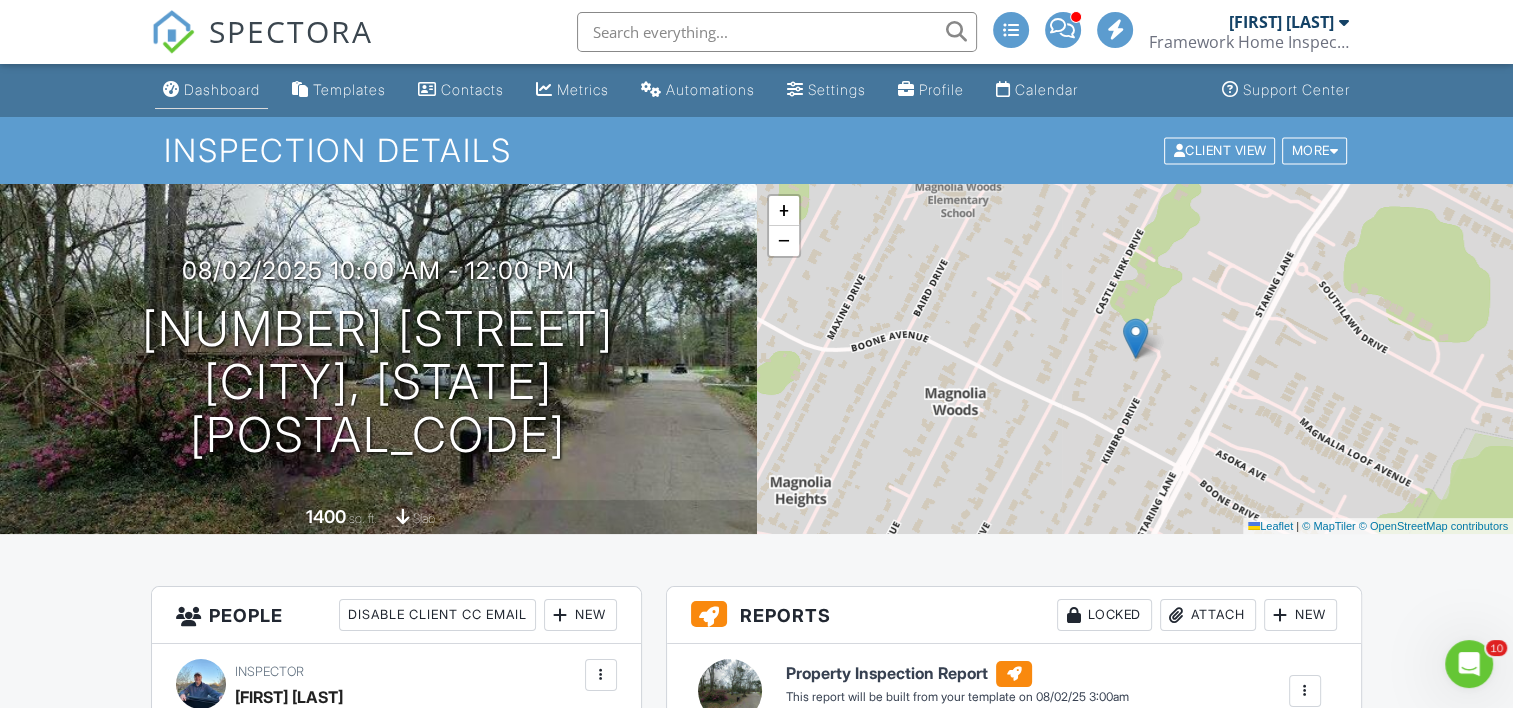 click on "Dashboard" at bounding box center [222, 89] 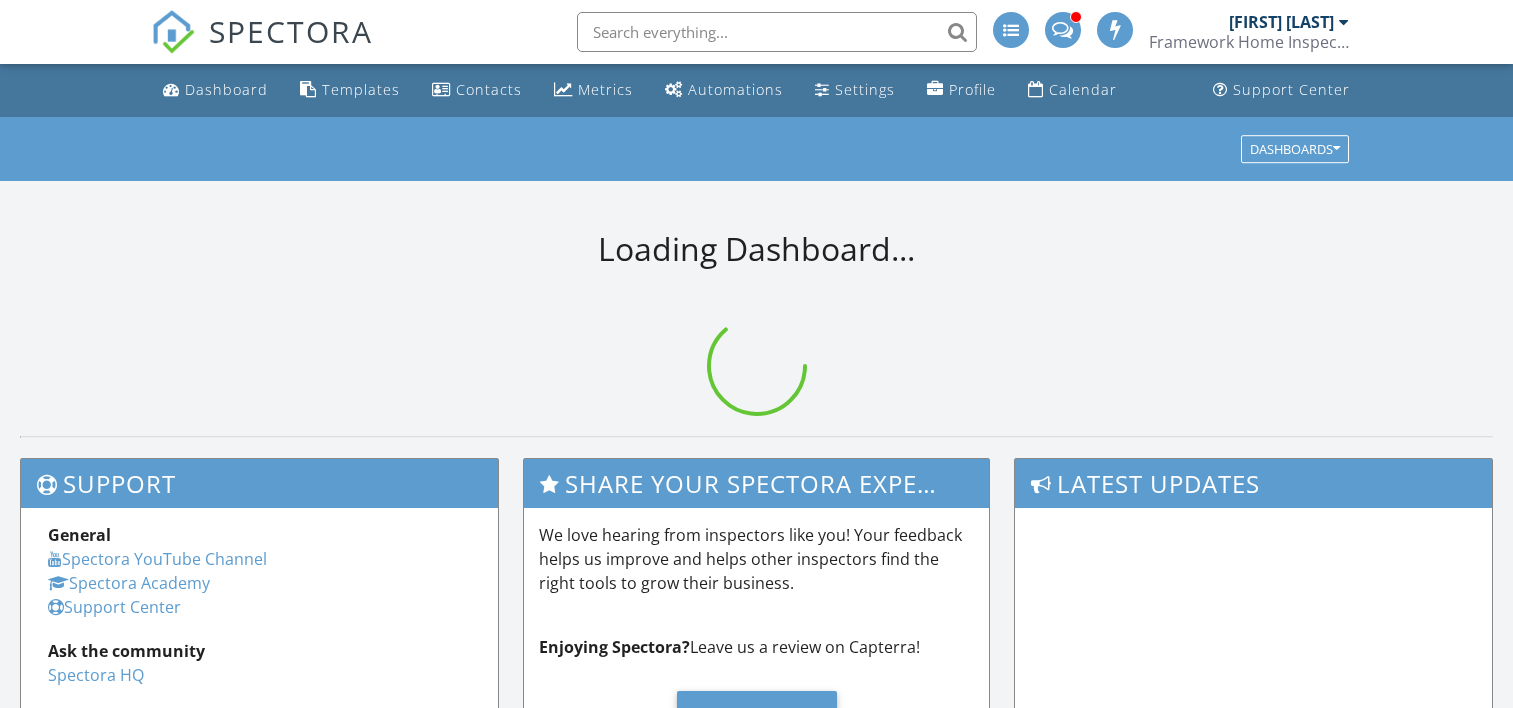 scroll, scrollTop: 0, scrollLeft: 0, axis: both 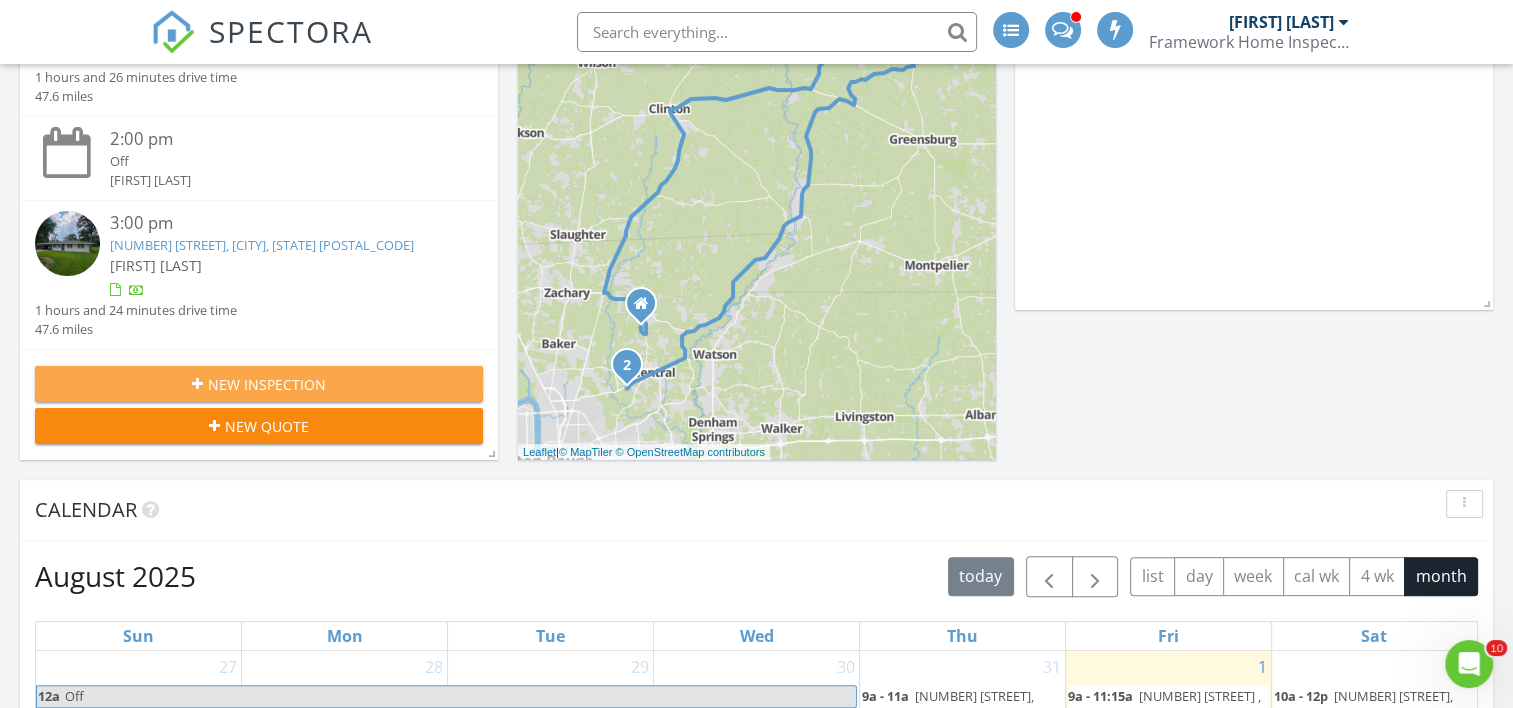 click on "New Inspection" at bounding box center [267, 384] 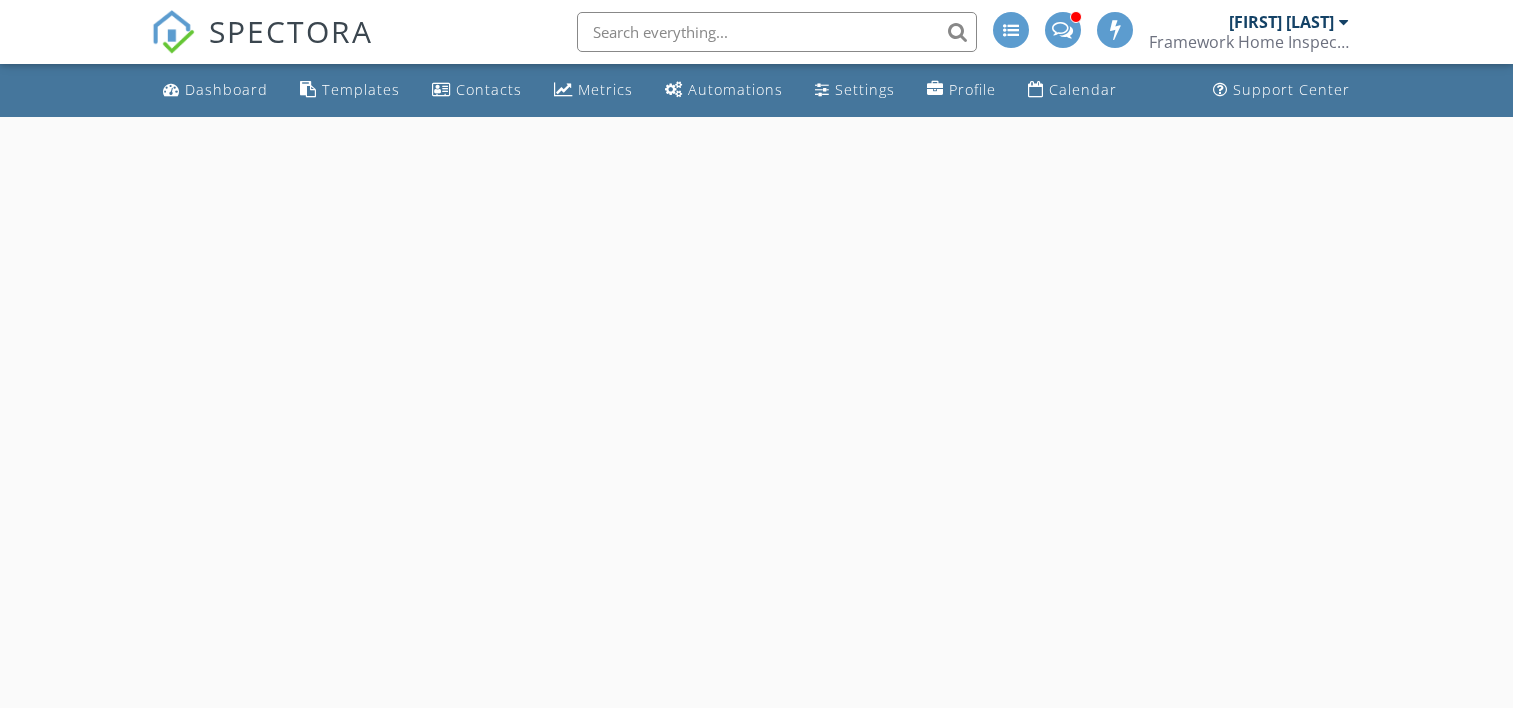 scroll, scrollTop: 0, scrollLeft: 0, axis: both 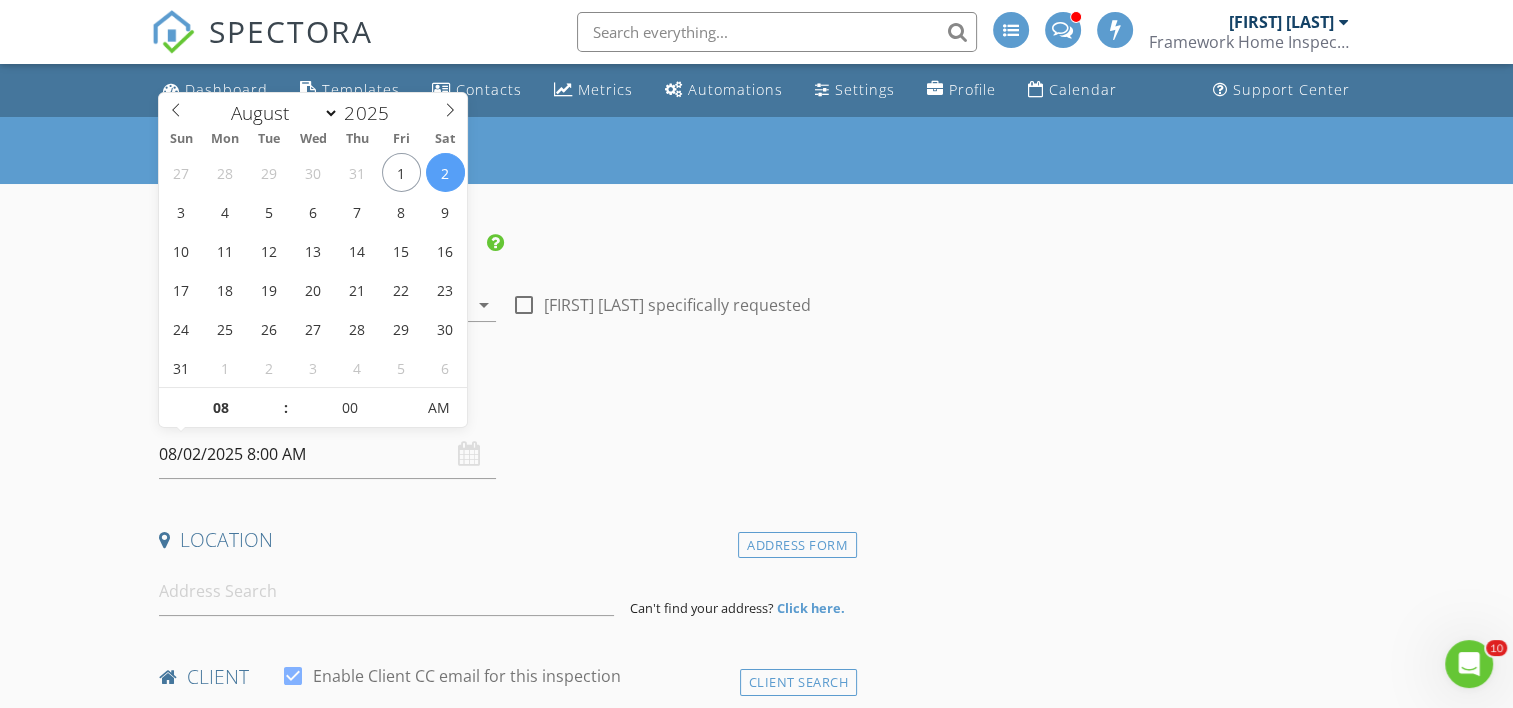 click on "08/02/2025 8:00 AM" at bounding box center [327, 454] 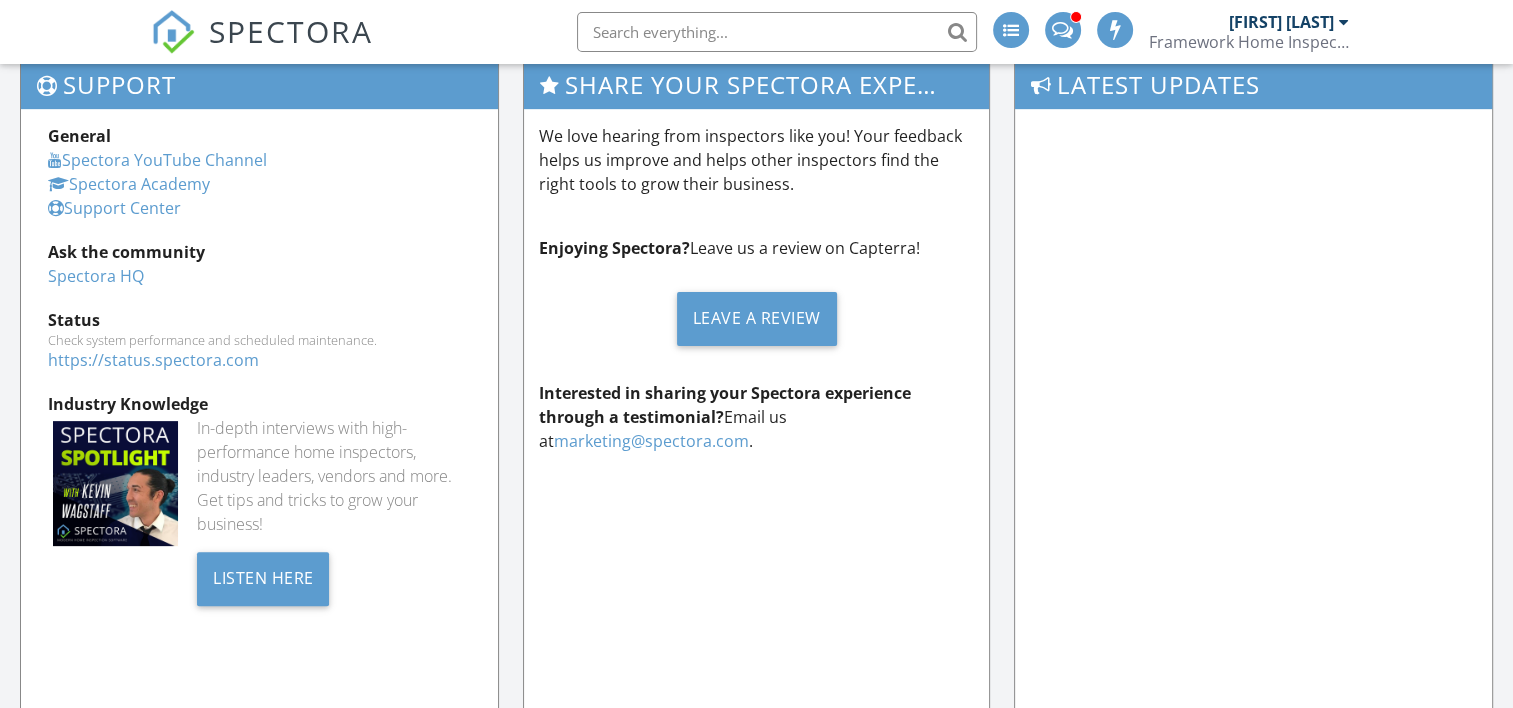 scroll, scrollTop: 501, scrollLeft: 0, axis: vertical 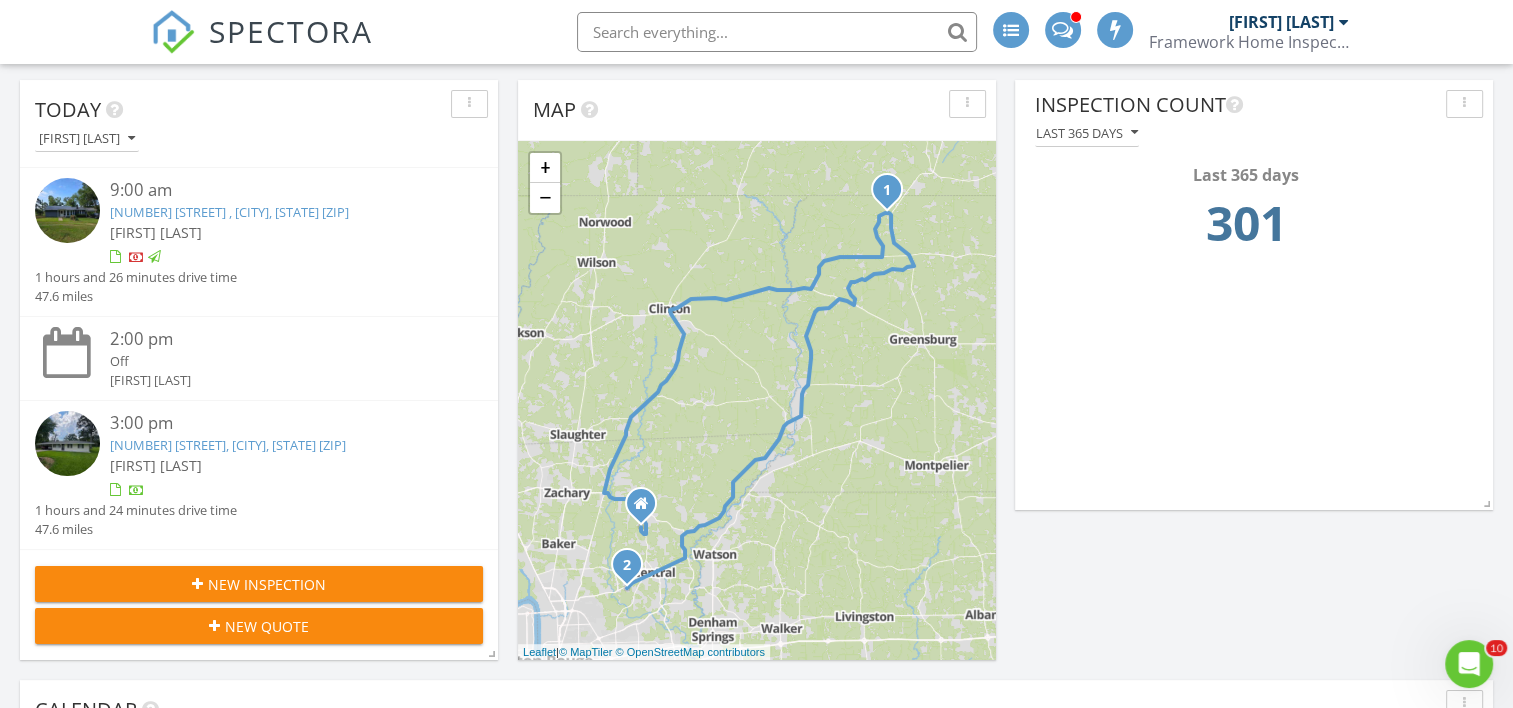 click on "New Inspection" at bounding box center [259, 584] 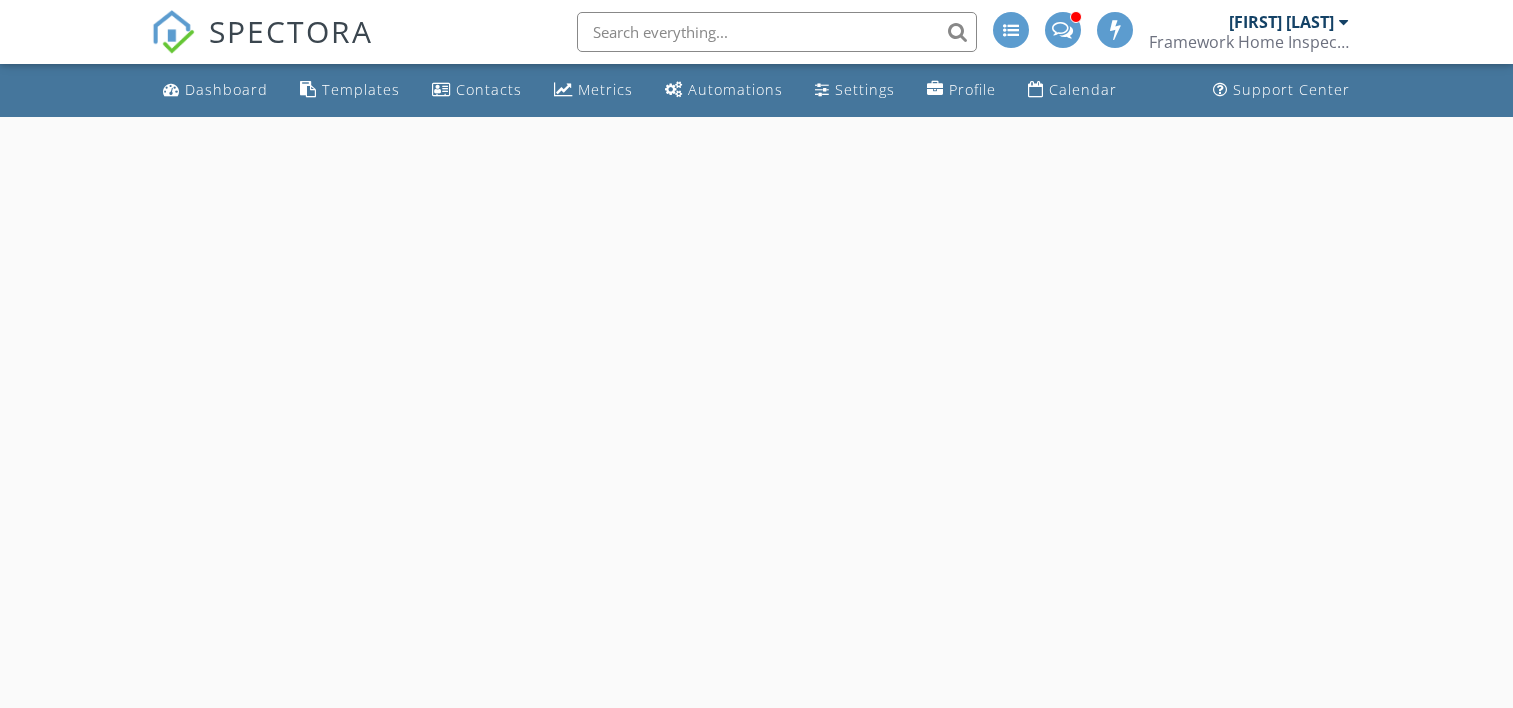 scroll, scrollTop: 0, scrollLeft: 0, axis: both 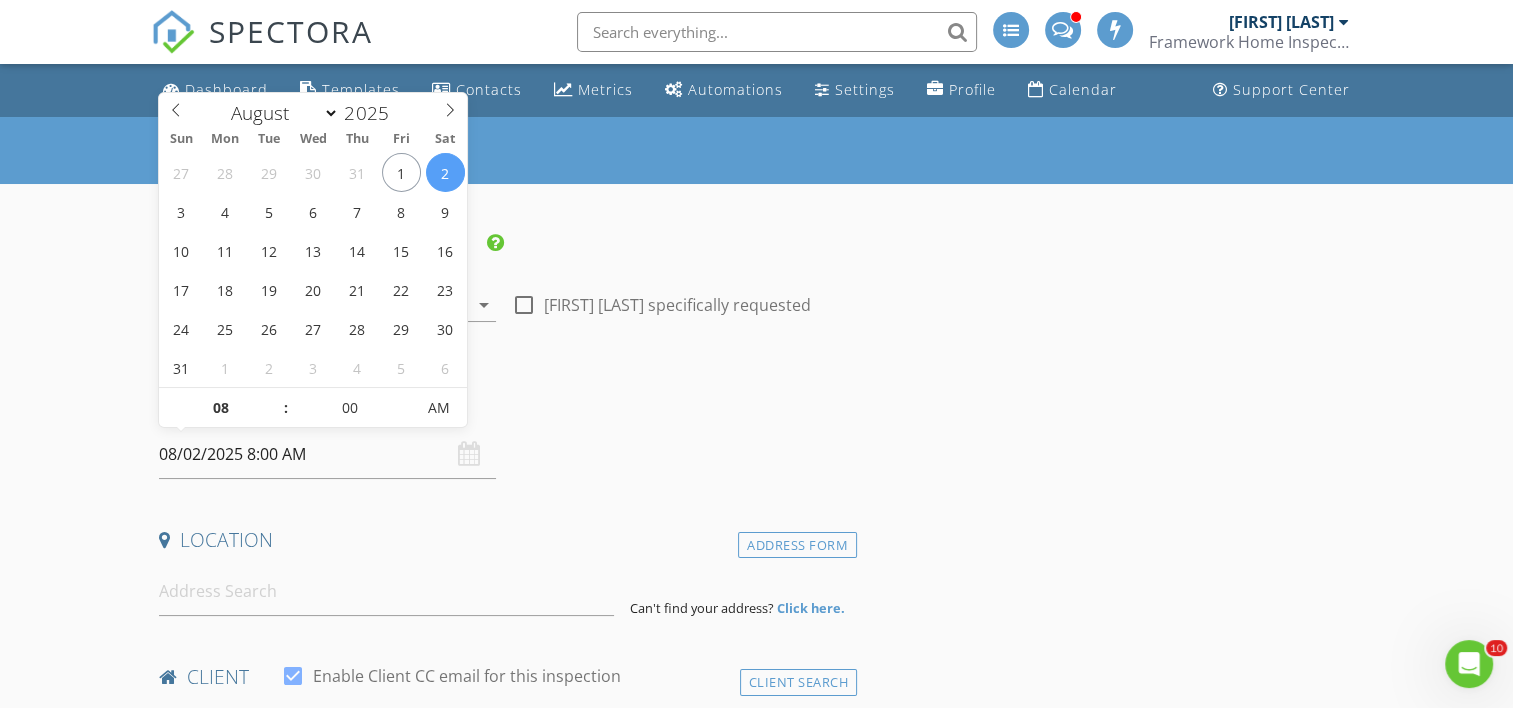 click on "08/02/2025 8:00 AM" at bounding box center [327, 454] 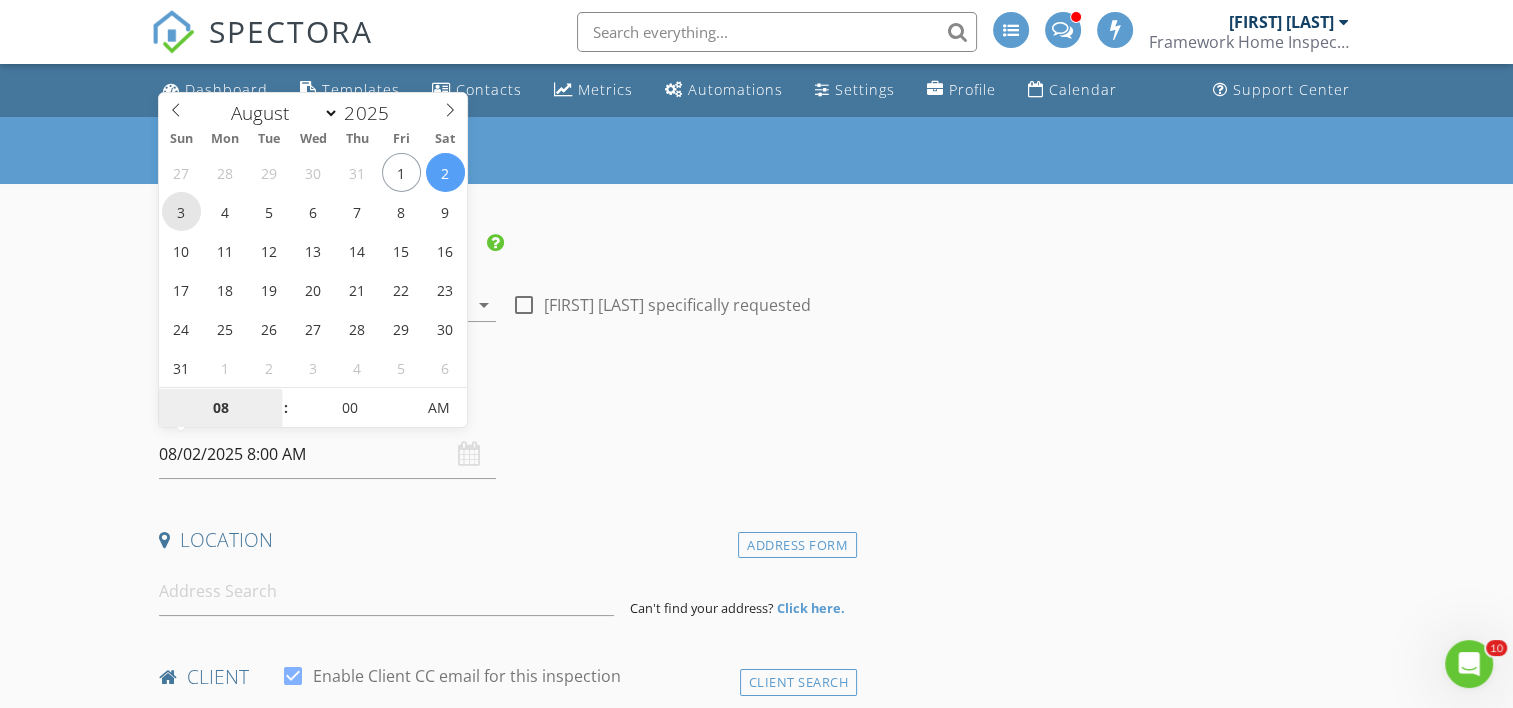 type on "08/03/2025 8:00 AM" 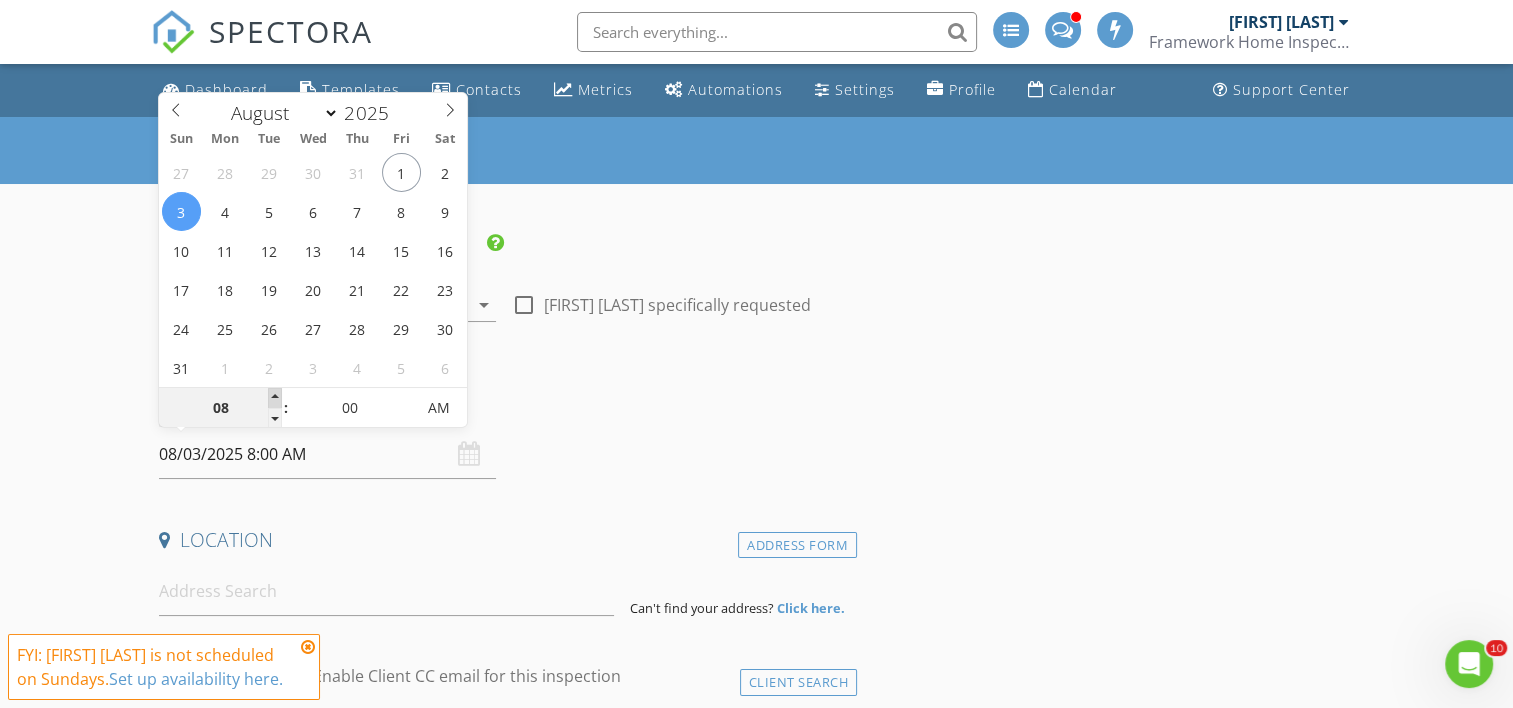 type on "09" 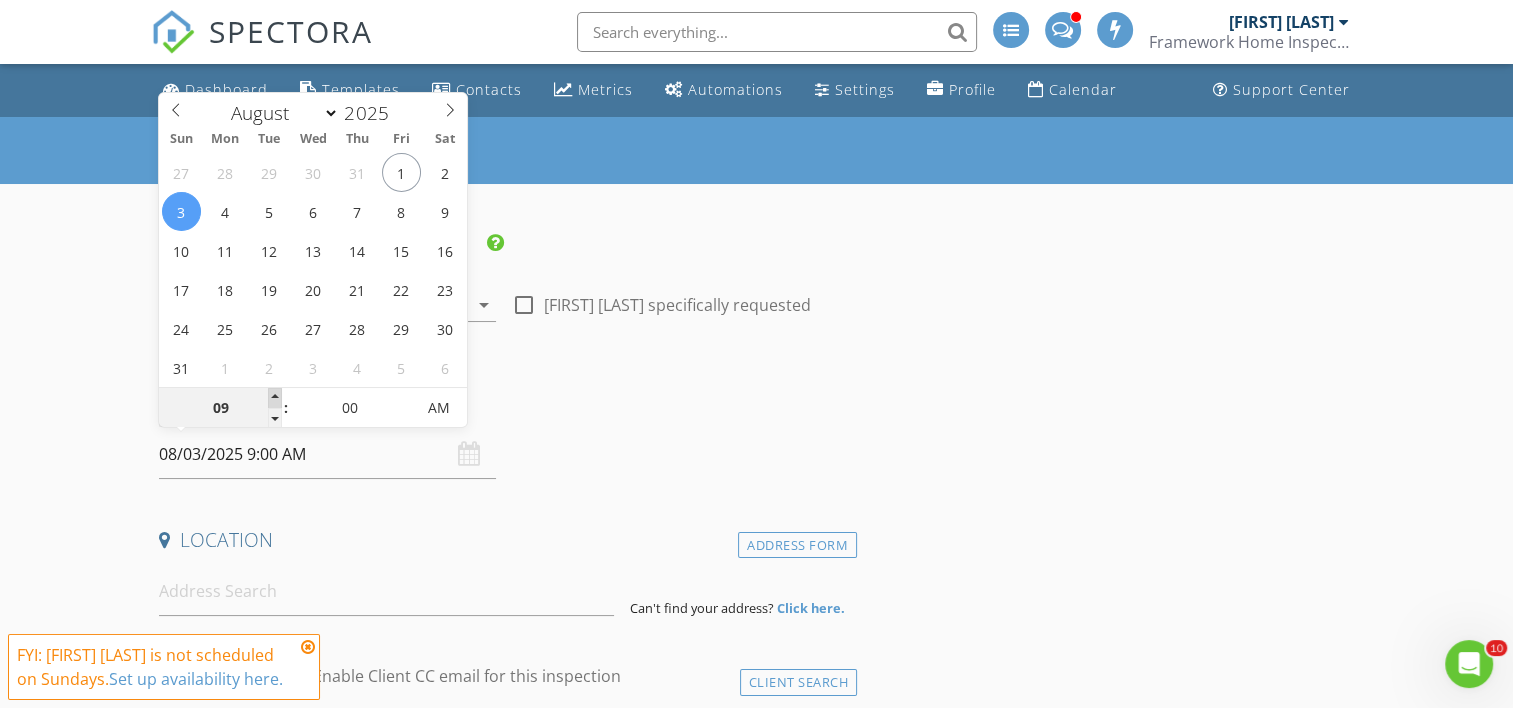 click at bounding box center [275, 398] 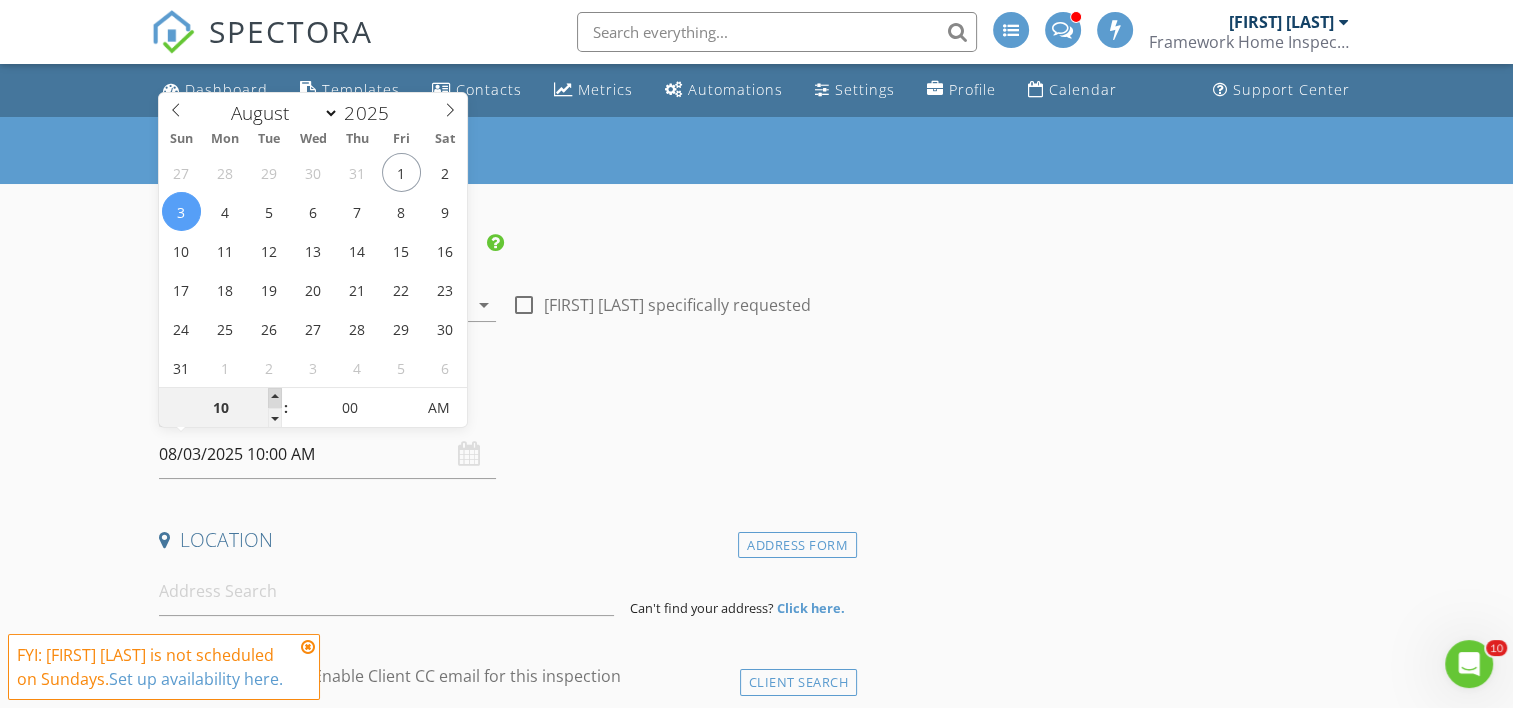 click at bounding box center [275, 398] 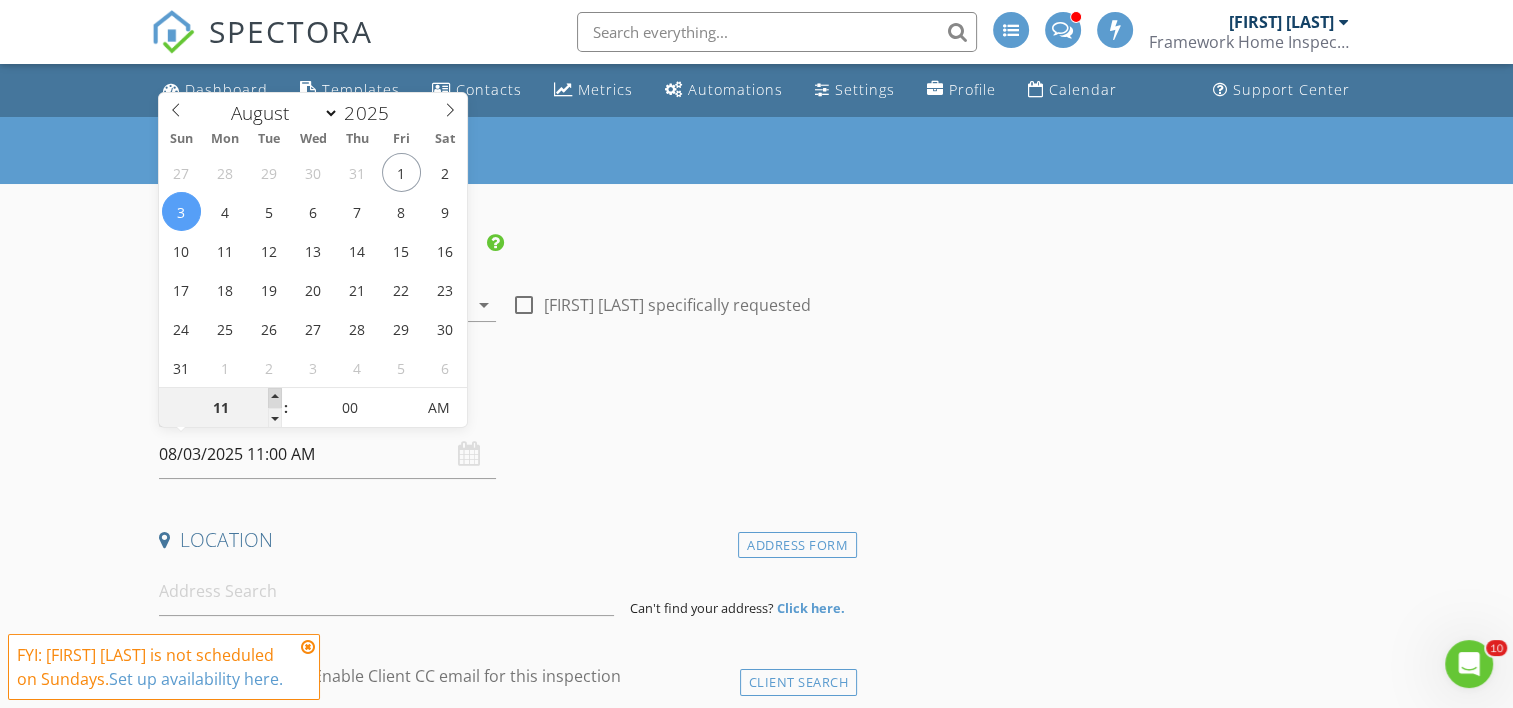 click at bounding box center [275, 398] 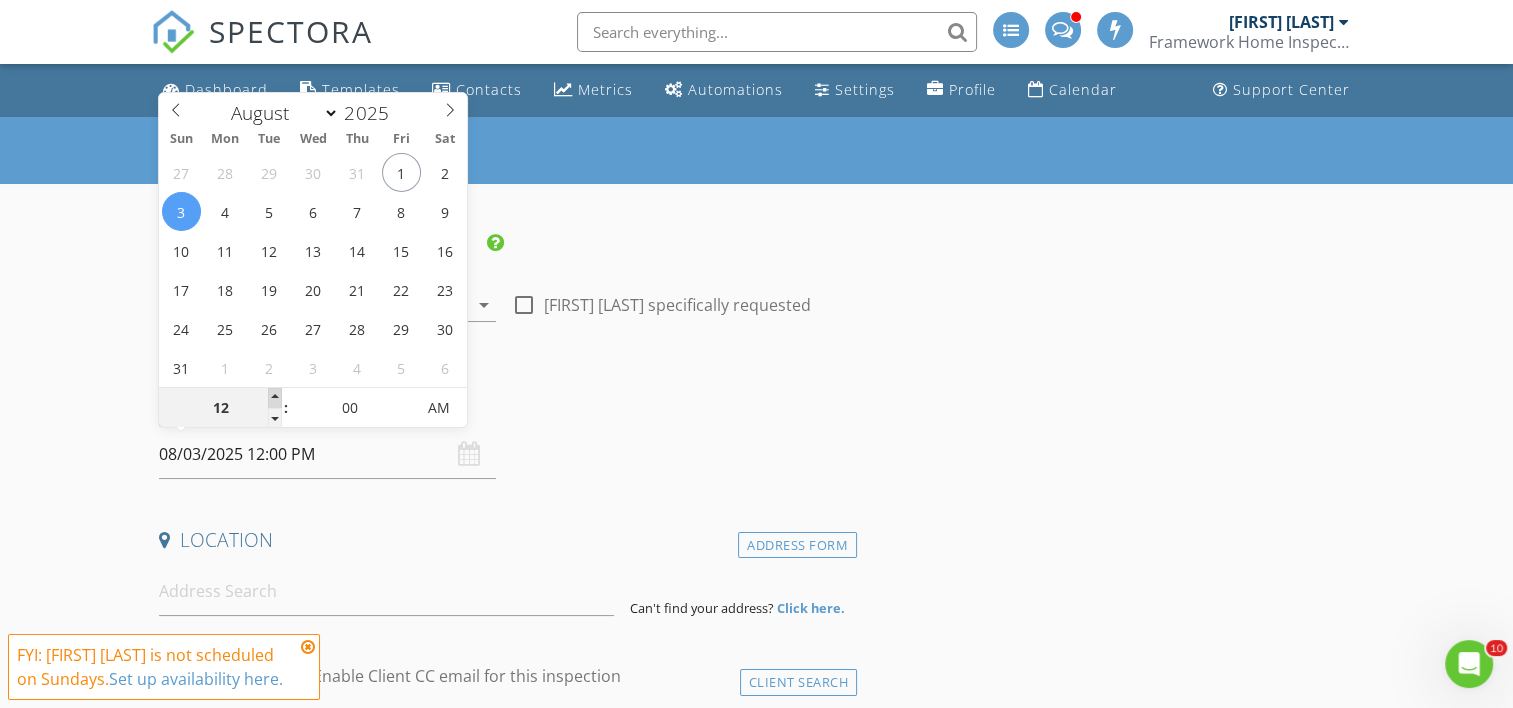 click at bounding box center (275, 398) 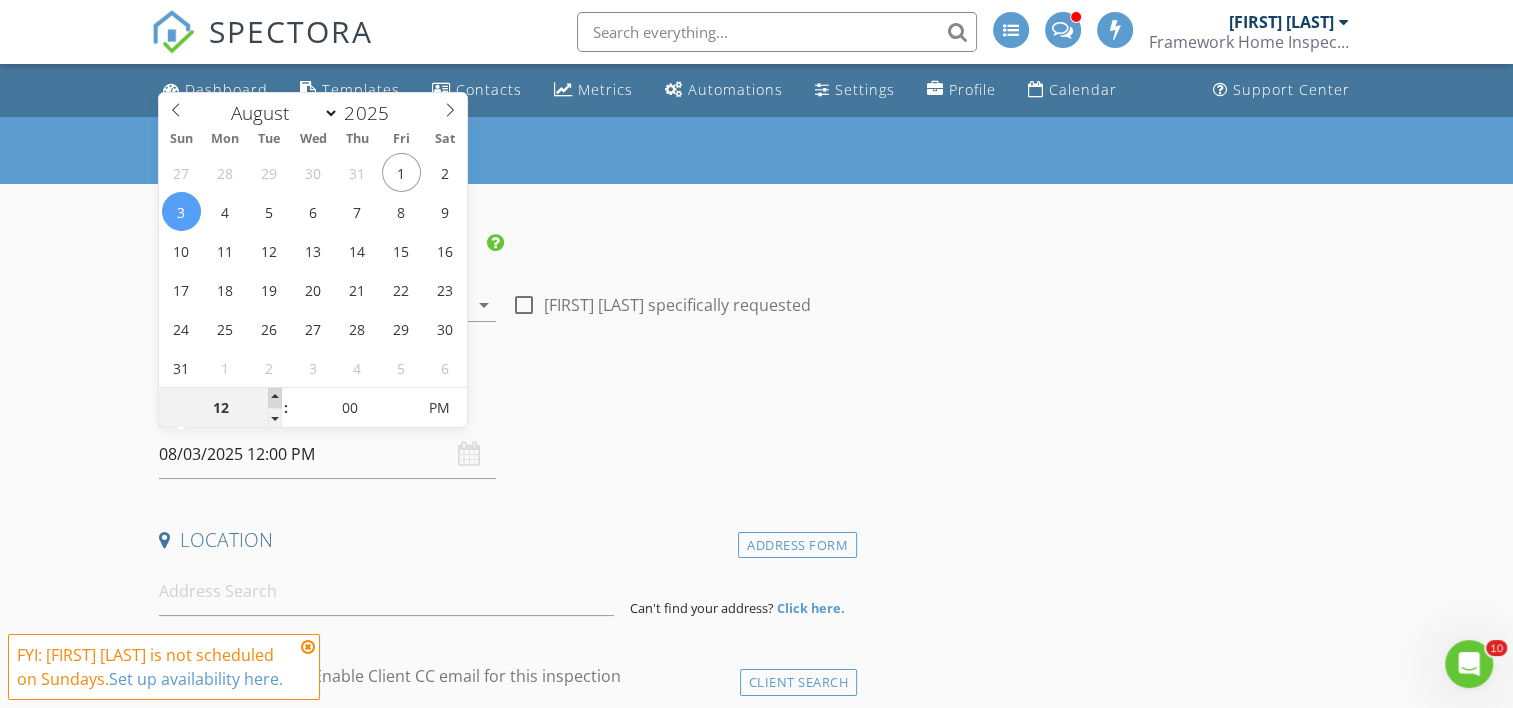 type on "01" 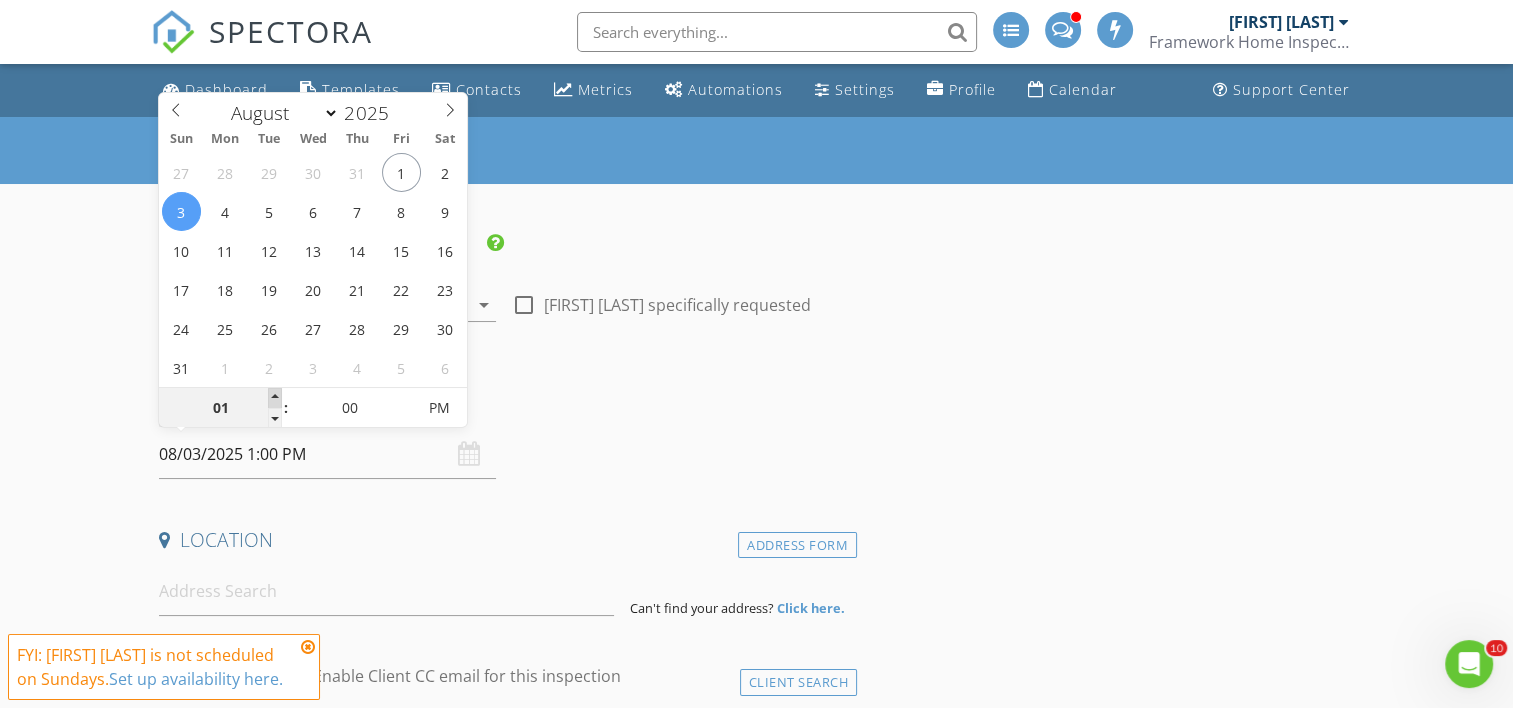click at bounding box center [275, 398] 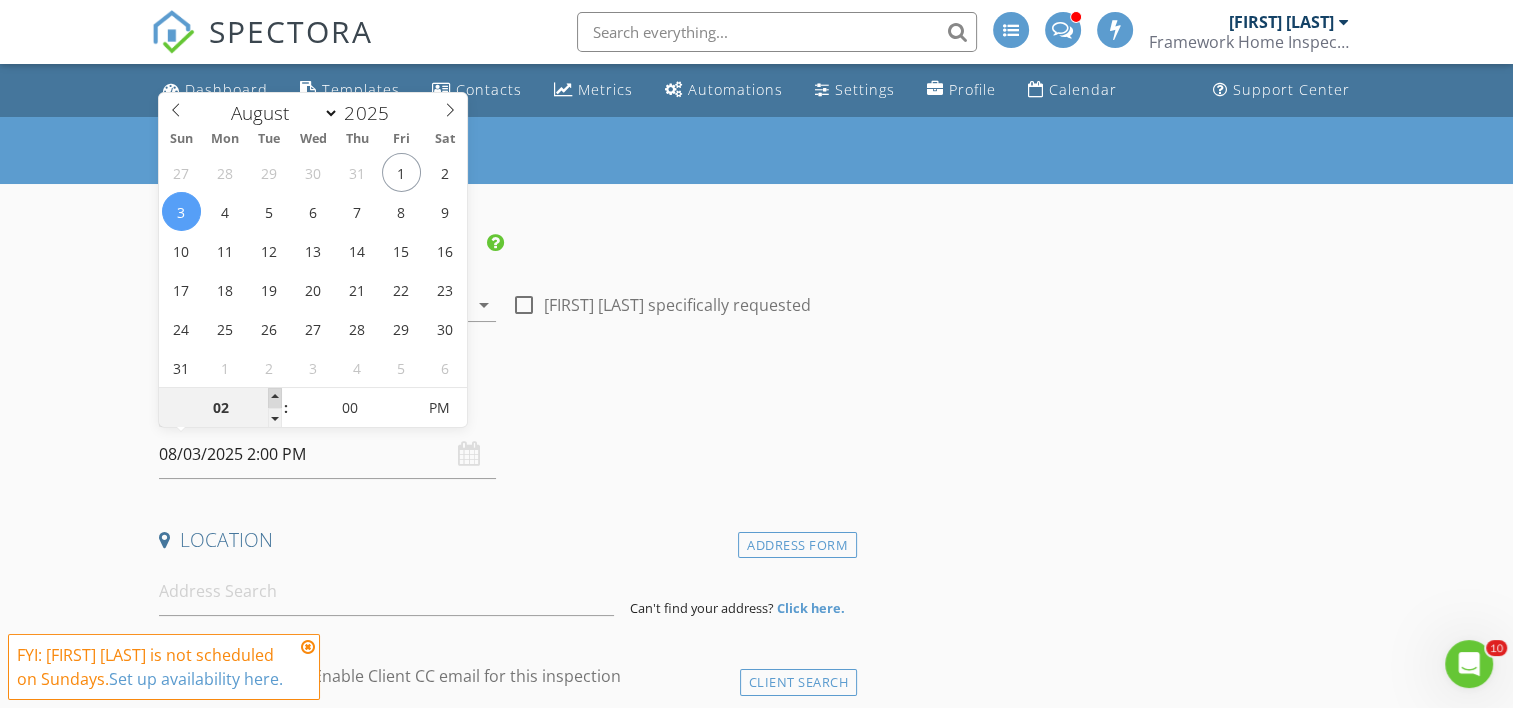 click at bounding box center (275, 398) 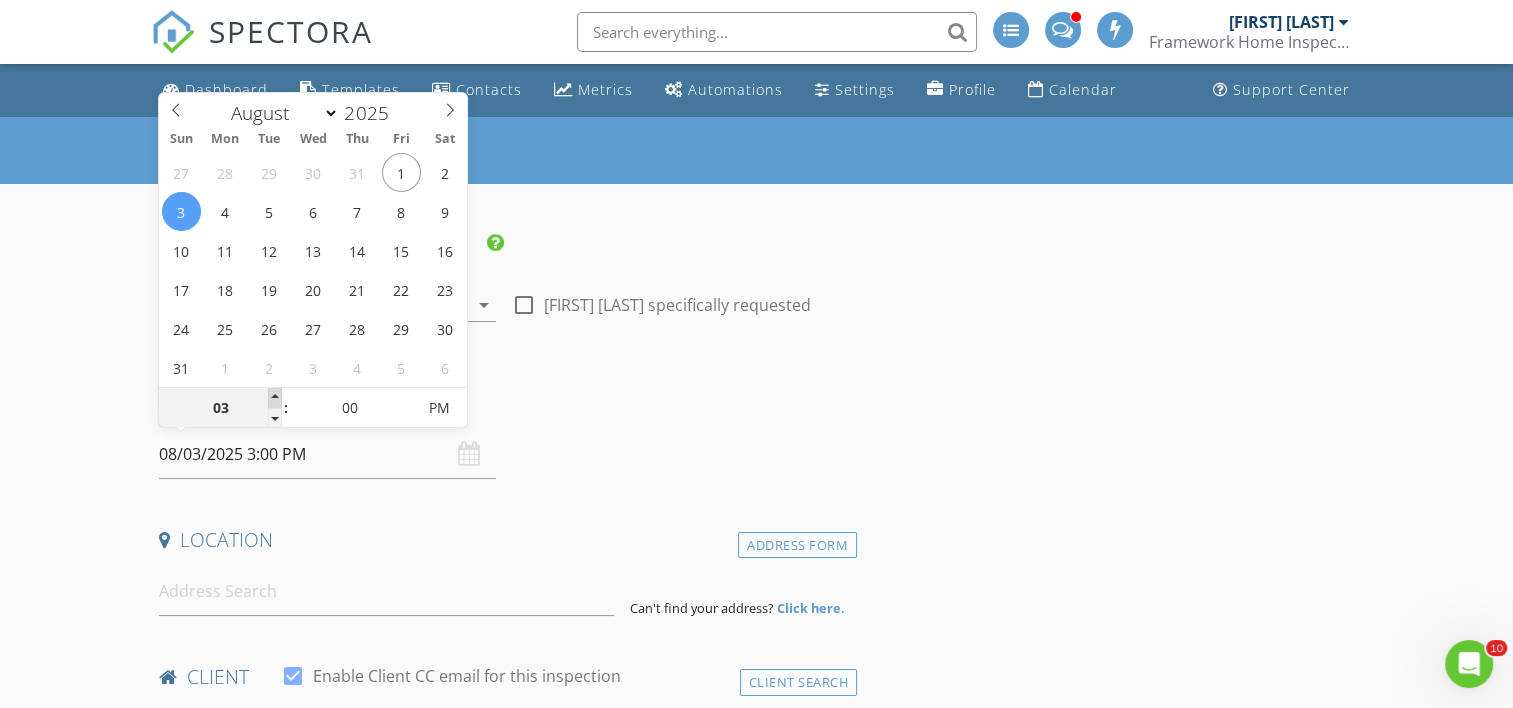 click at bounding box center (275, 398) 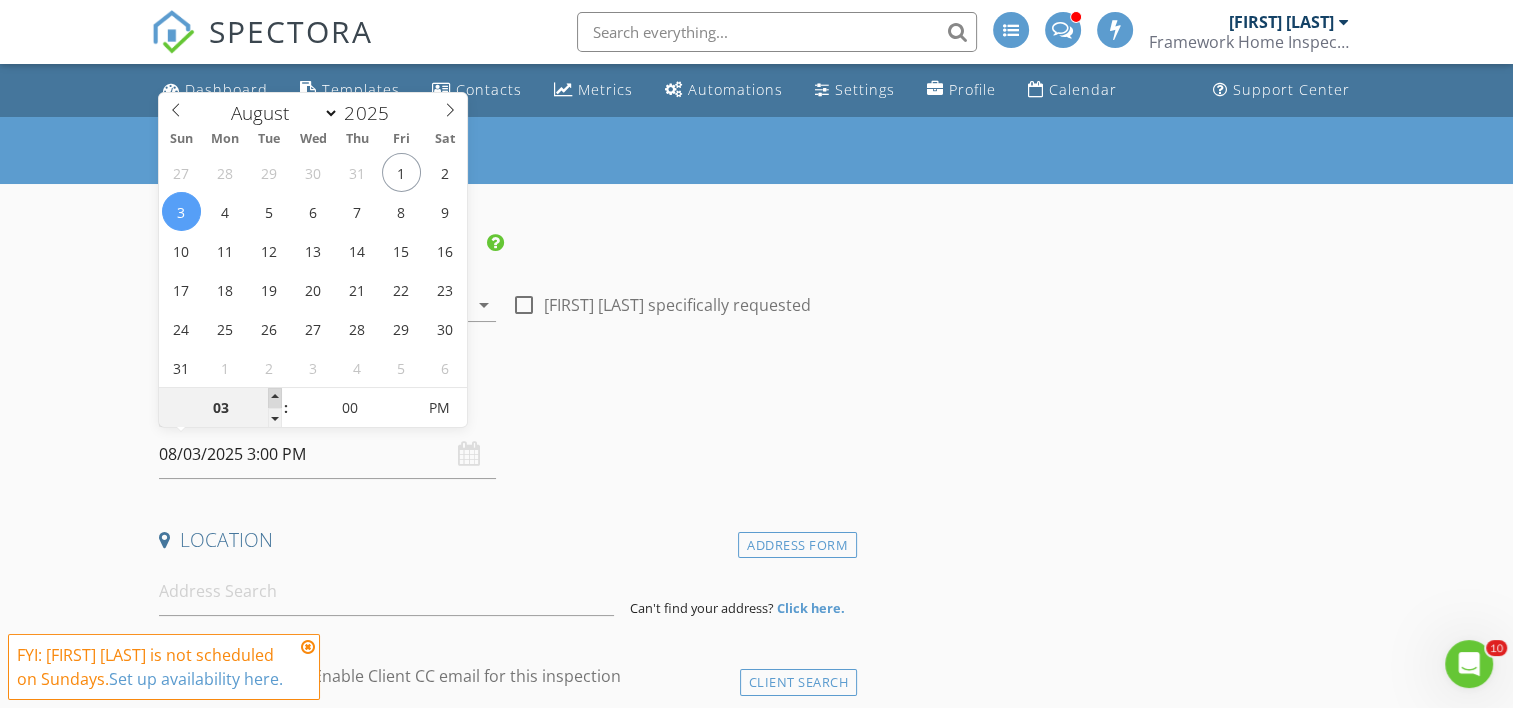 type on "04" 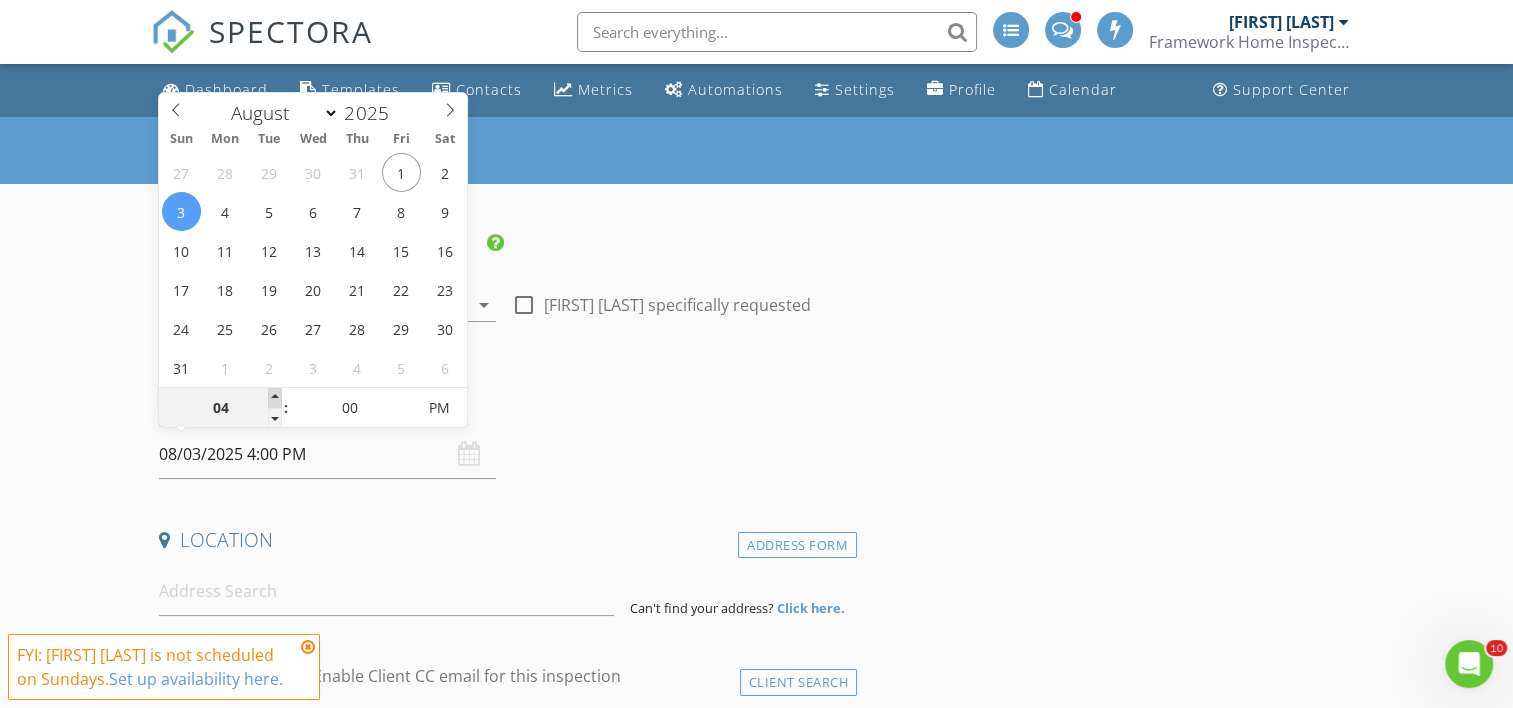 click at bounding box center [275, 398] 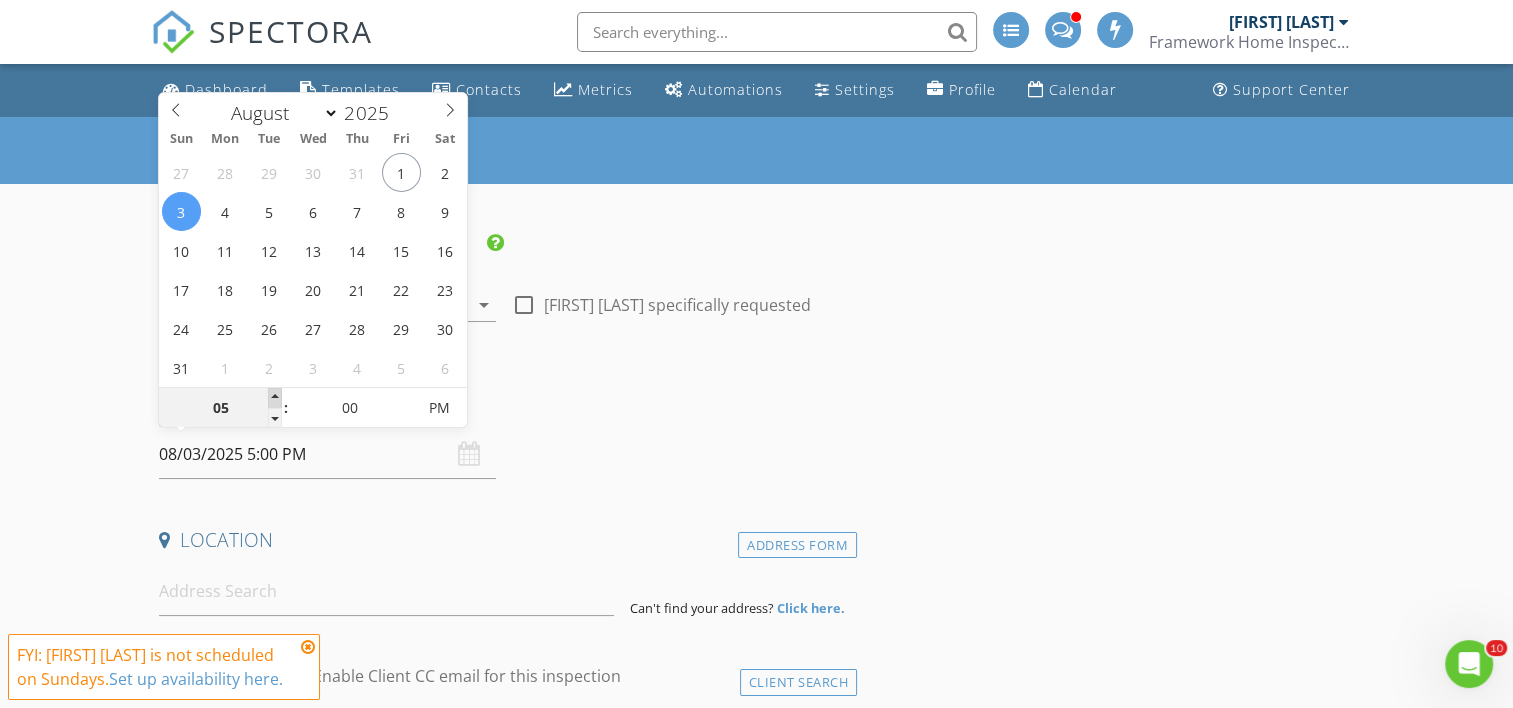 click at bounding box center [275, 398] 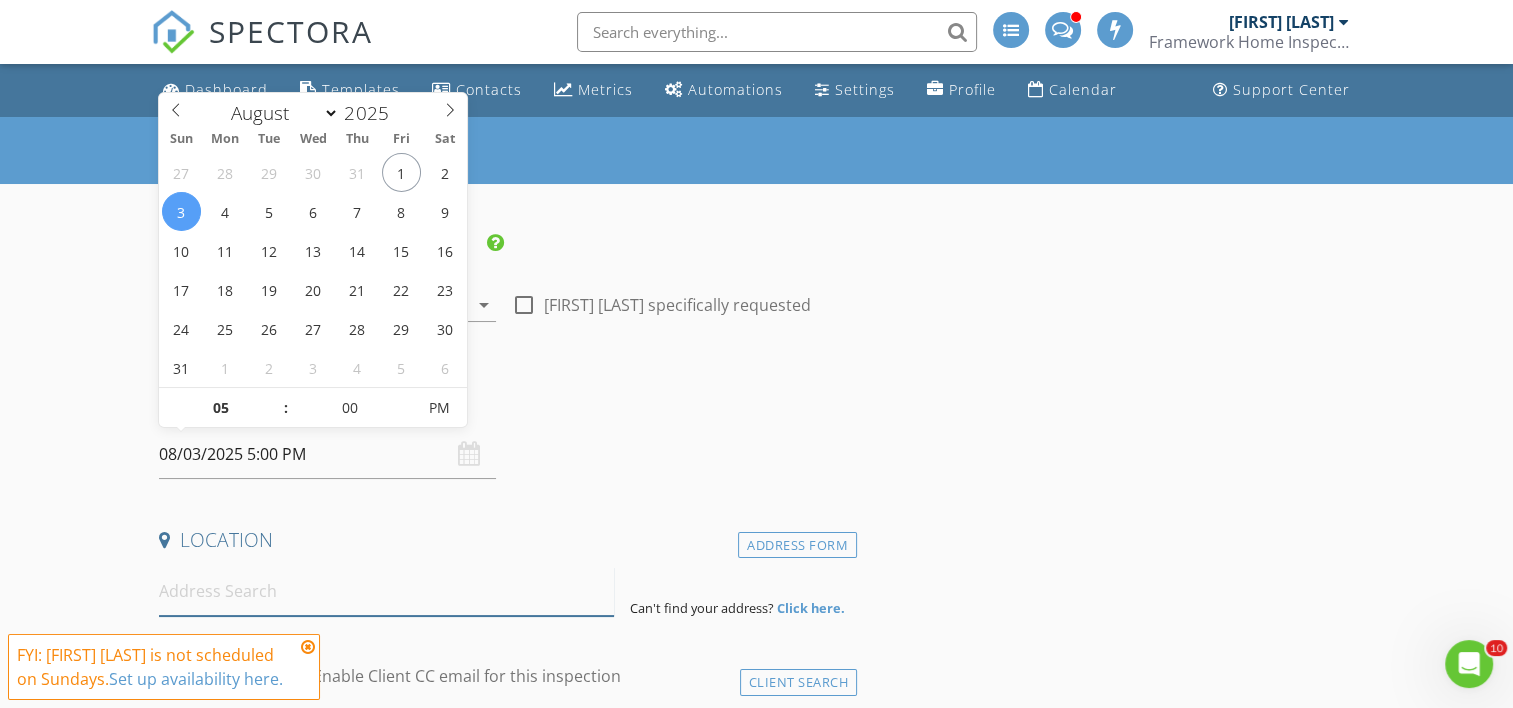 click at bounding box center [386, 591] 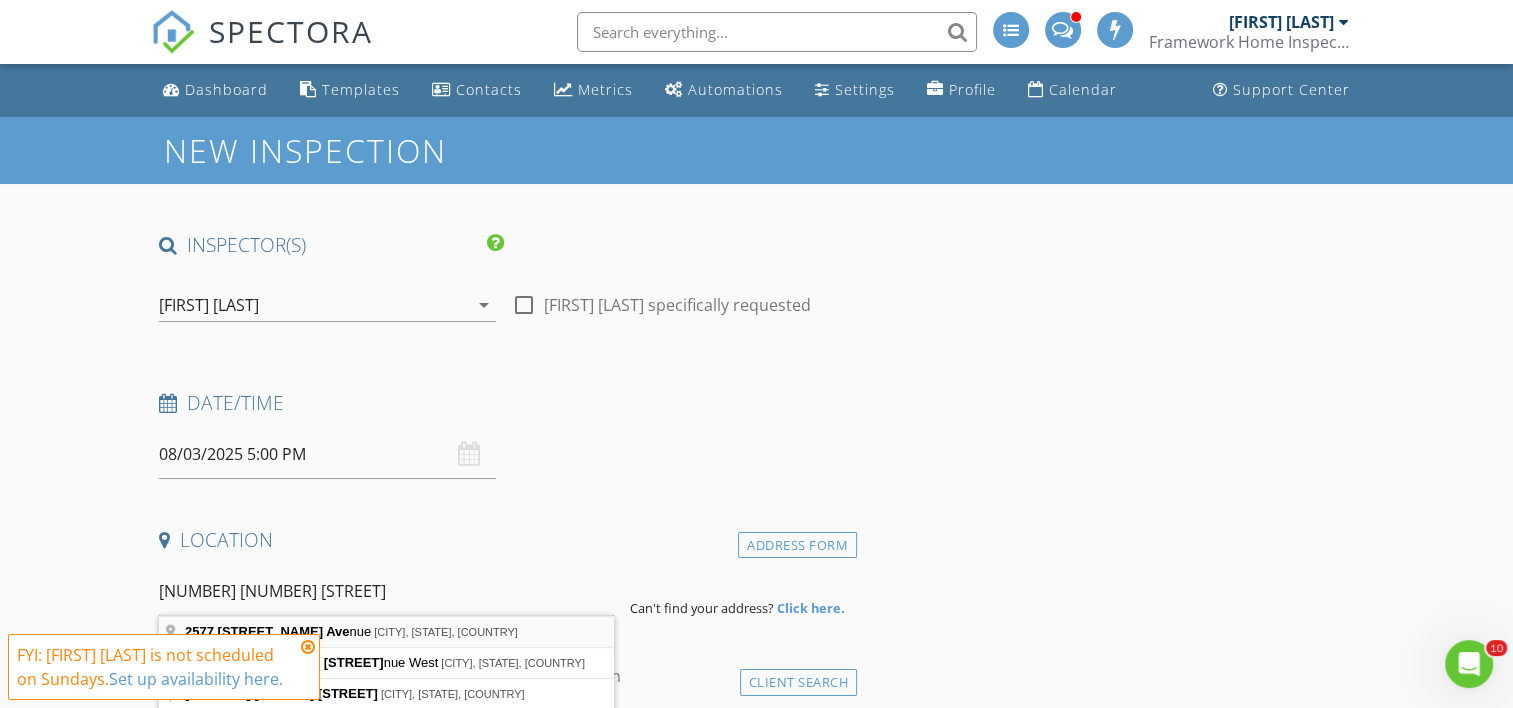 type on "2577 78th Avenue, Baton Rouge, LA, USA" 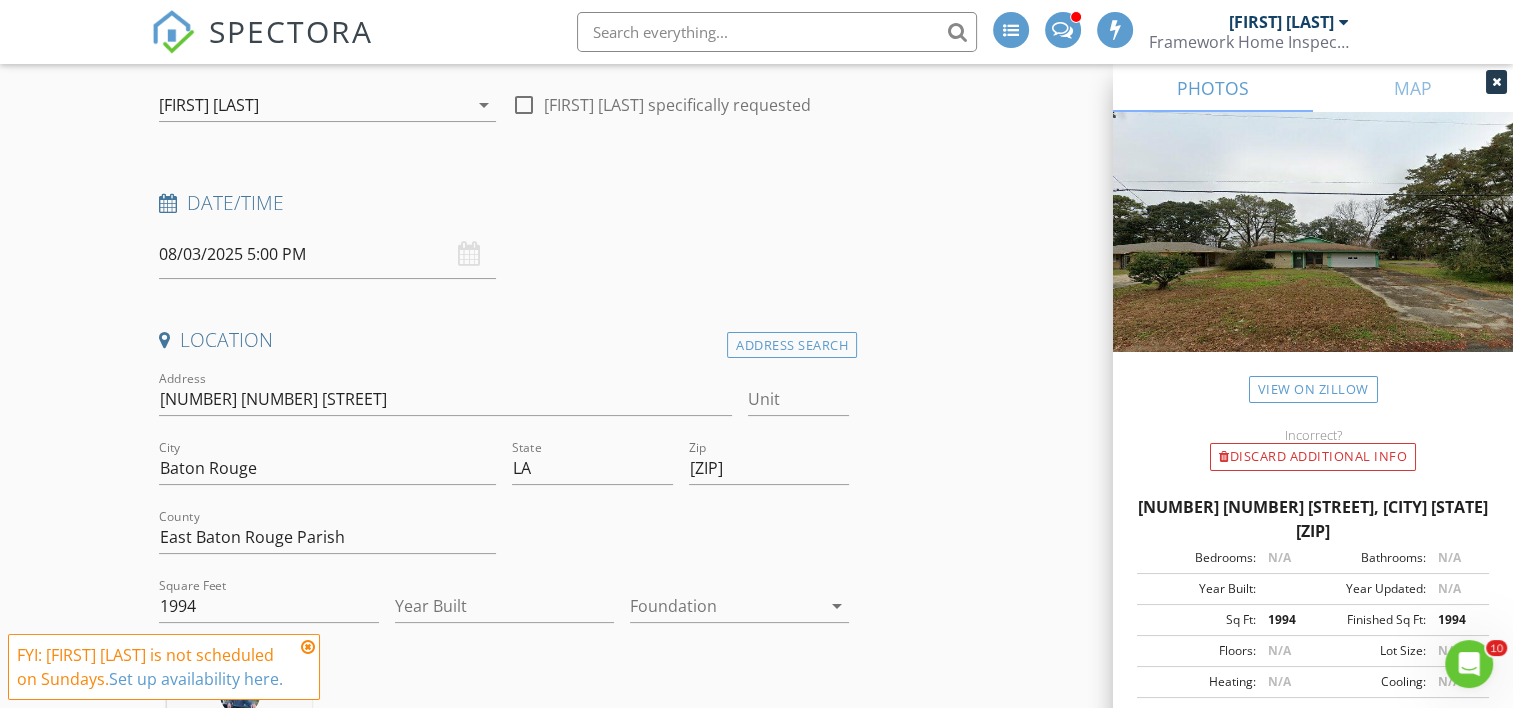 scroll, scrollTop: 400, scrollLeft: 0, axis: vertical 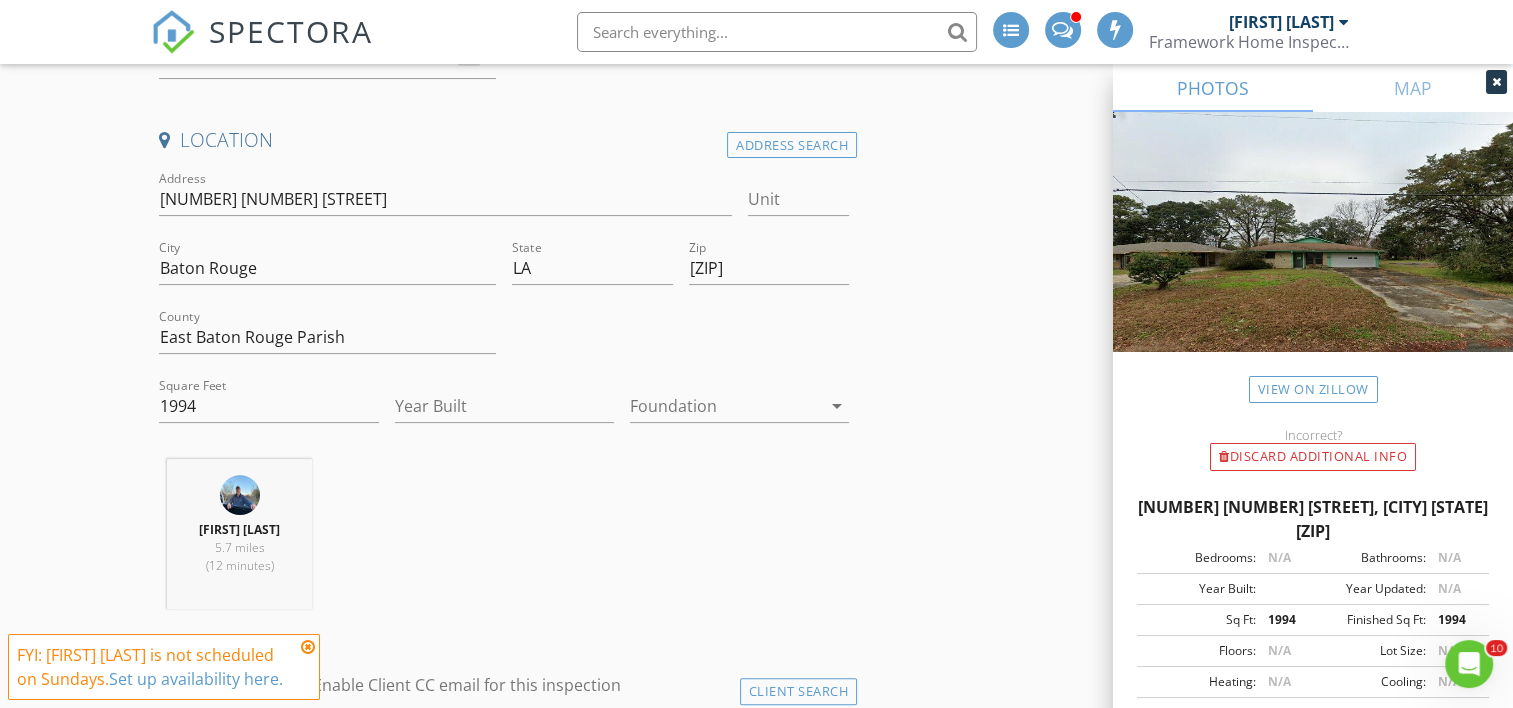 click at bounding box center (308, 647) 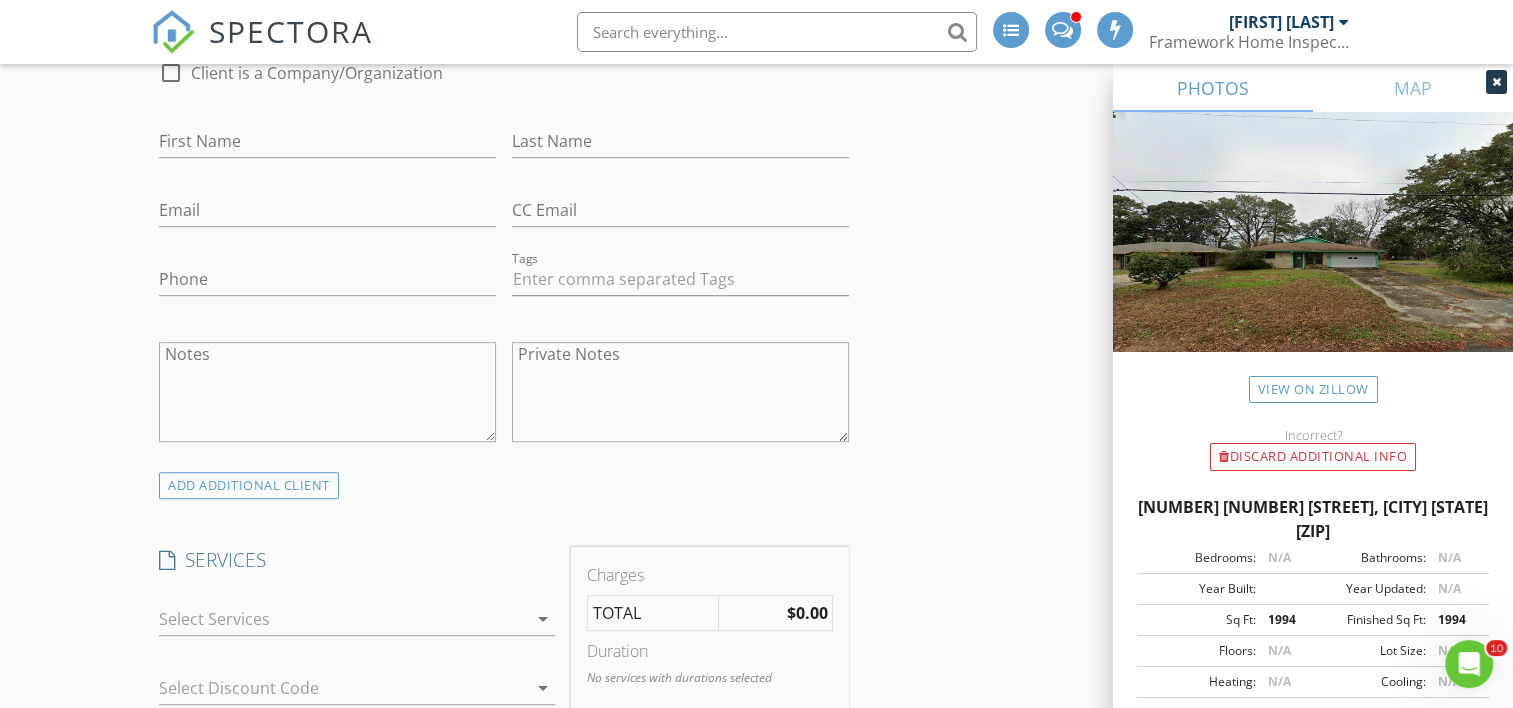 scroll, scrollTop: 1300, scrollLeft: 0, axis: vertical 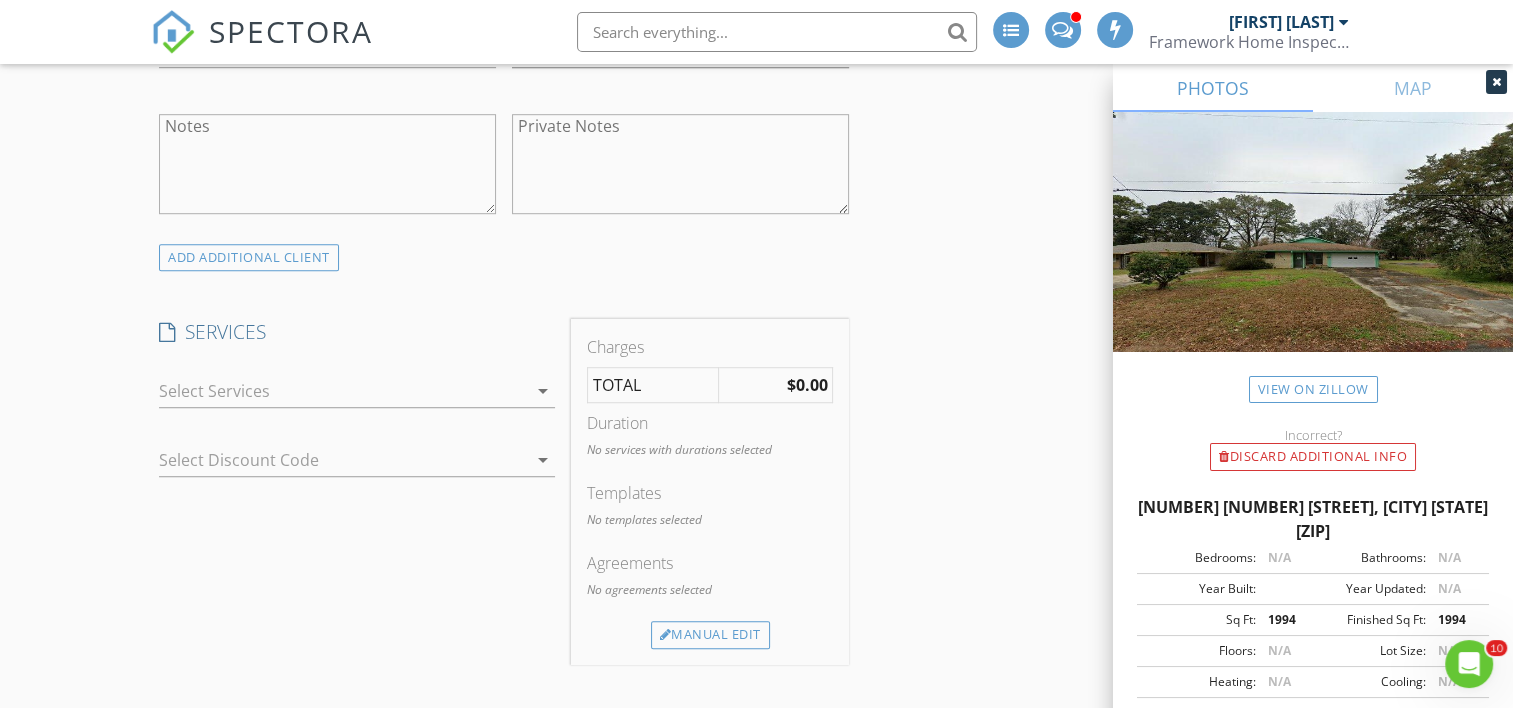 click at bounding box center (343, 391) 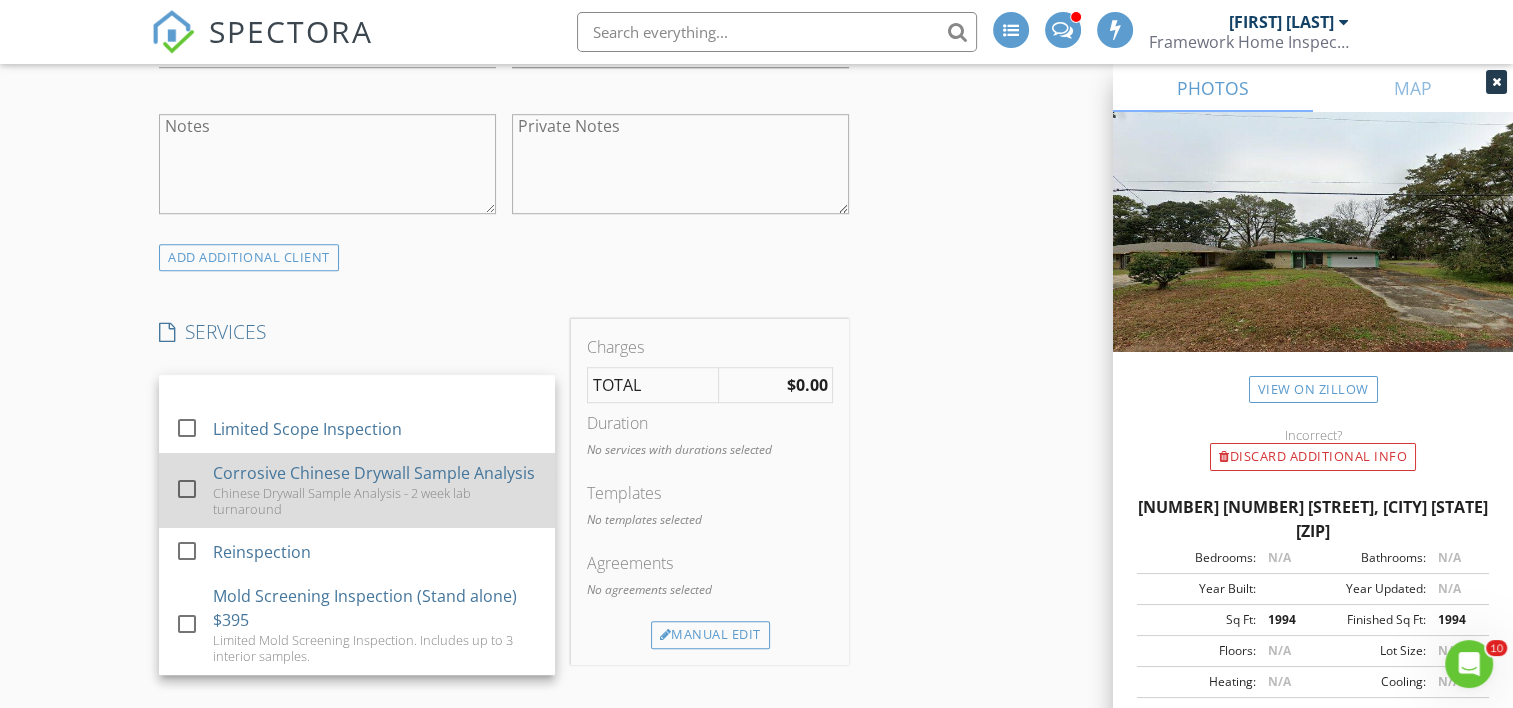 scroll, scrollTop: 226, scrollLeft: 0, axis: vertical 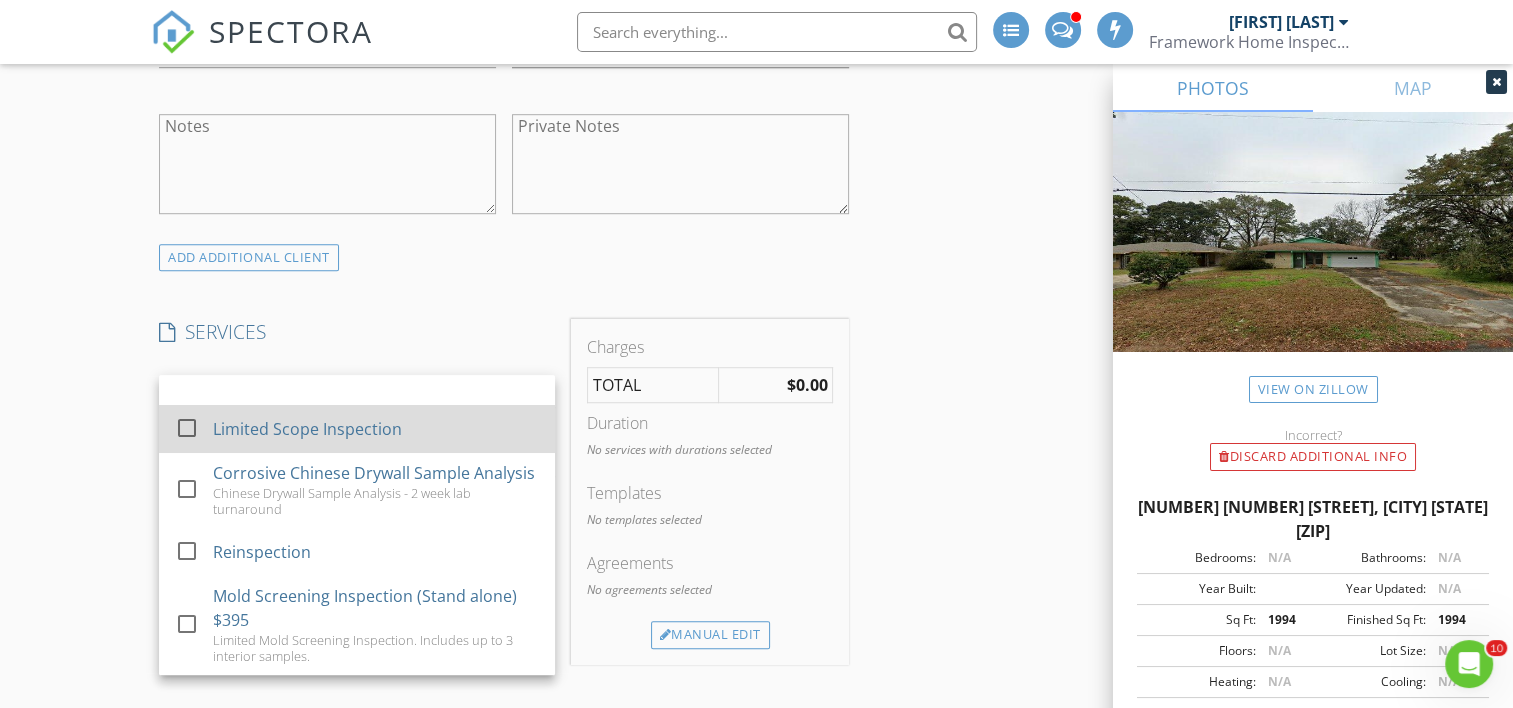 click at bounding box center (187, 428) 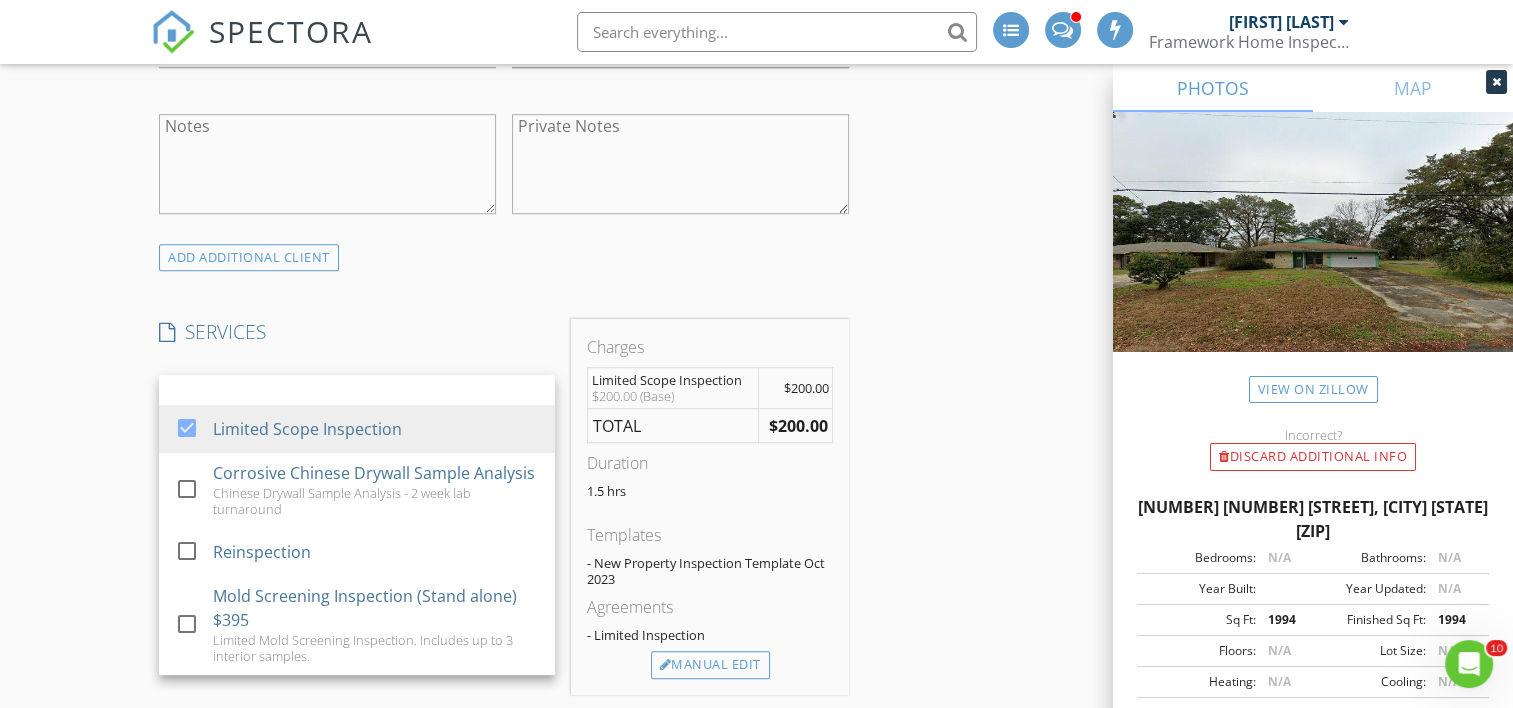 click on "INSPECTOR(S)
check_box   Ryan McNabb   PRIMARY   Ryan McNabb arrow_drop_down   check_box_outline_blank Ryan McNabb specifically requested
Date/Time
08/03/2025 5:00 PM
Location
Address Search       Address 2577 78th Ave   Unit   City Baton Rouge   State LA   Zip 70807   County East Baton Rouge Parish     Square Feet 1994   Year Built   Foundation arrow_drop_down     Ryan McNabb     5.7 miles     (12 minutes)
client
check_box Enable Client CC email for this inspection   Client Search     check_box_outline_blank Client is a Company/Organization     First Name   Last Name   Email   CC Email   Phone         Tags         Notes   Private Notes
ADD ADDITIONAL client
SERVICES
check_box_outline_blank   Property Inspection   check_box_outline_blank     check_box_outline_blank" at bounding box center [756, 809] 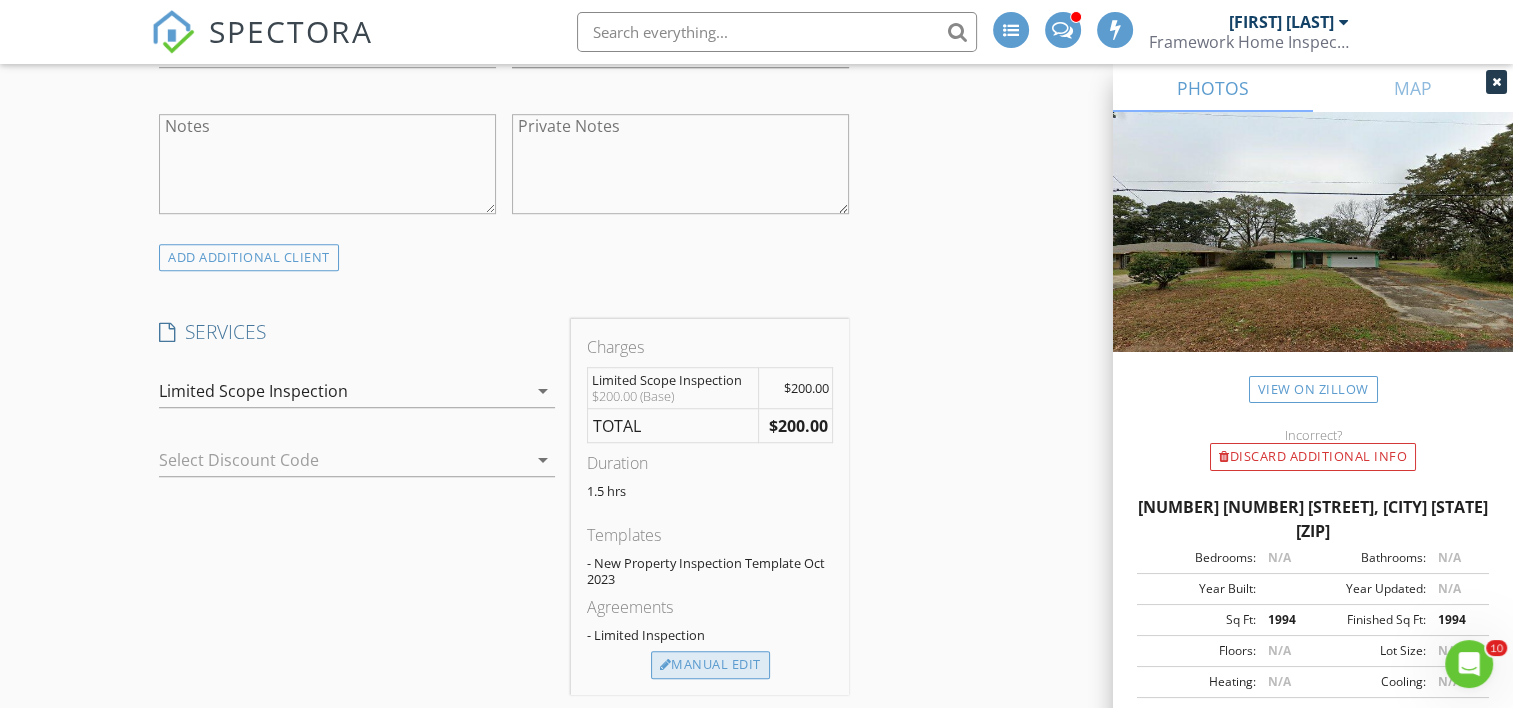 click on "Manual Edit" at bounding box center [710, 665] 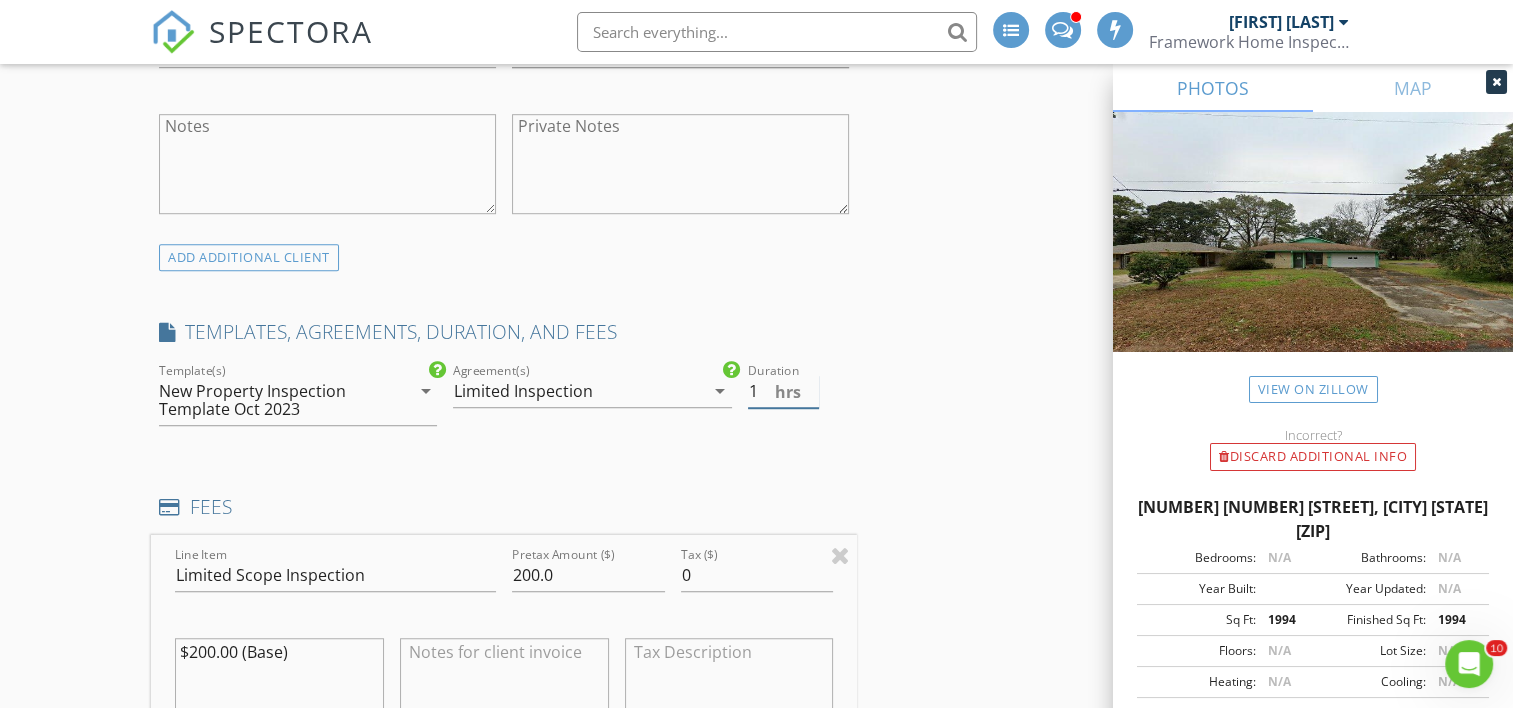 type on "1" 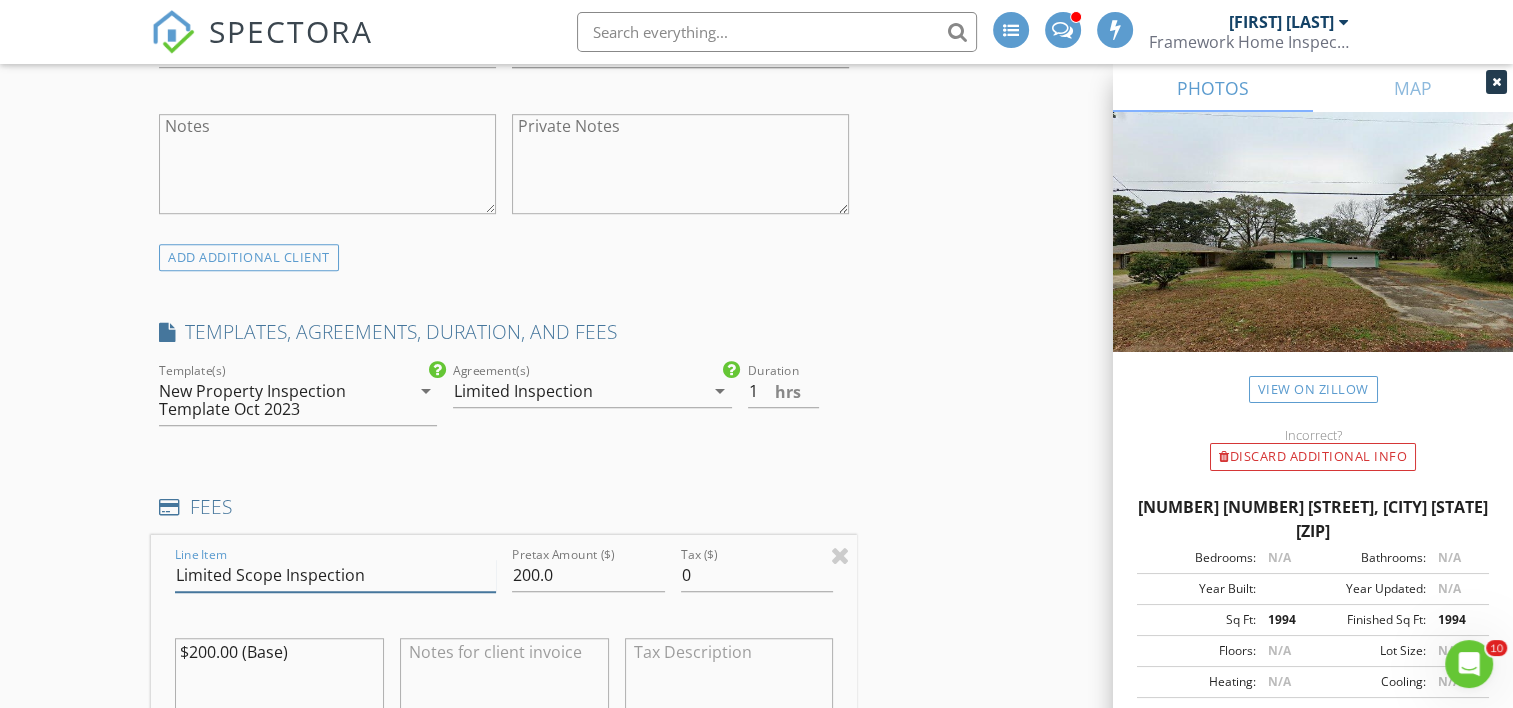 drag, startPoint x: 404, startPoint y: 580, endPoint x: 130, endPoint y: 553, distance: 275.3271 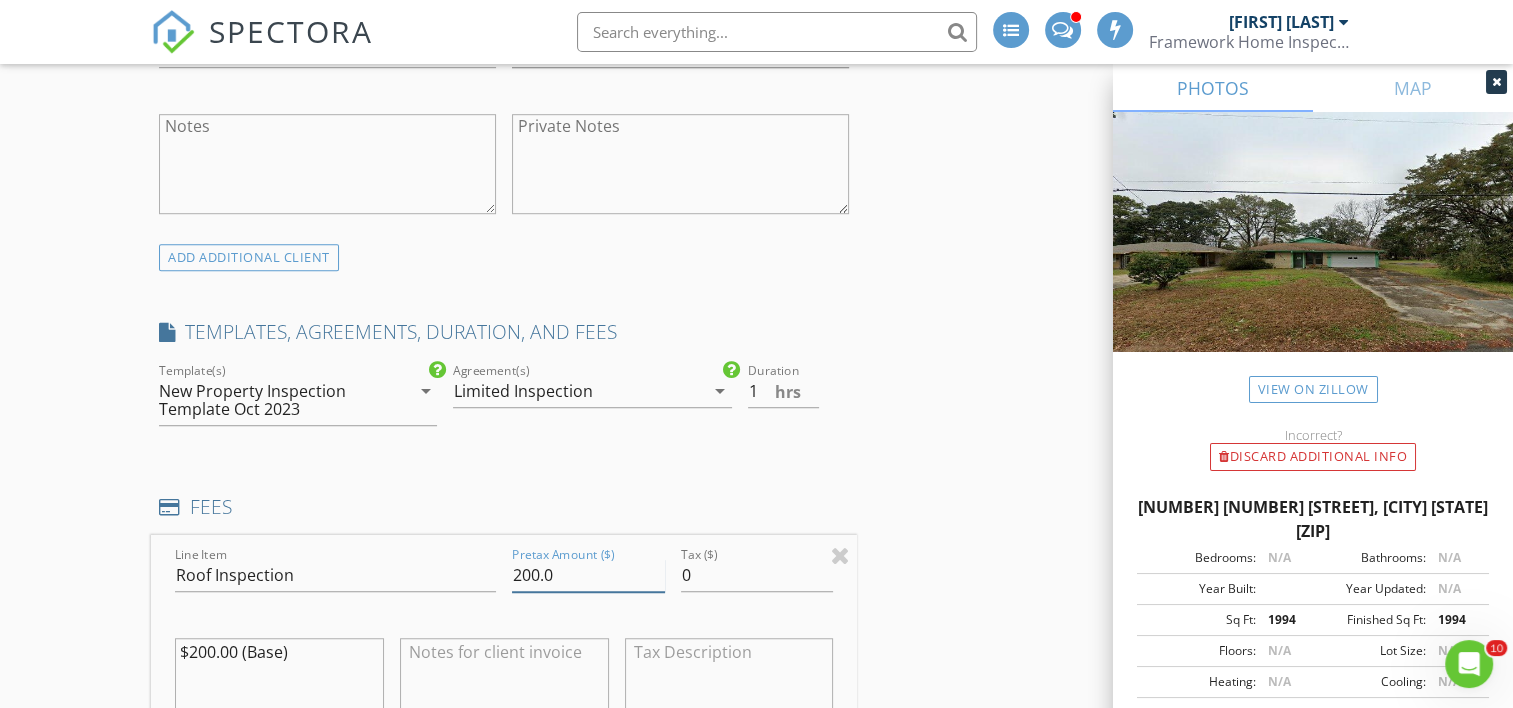 drag, startPoint x: 608, startPoint y: 569, endPoint x: 488, endPoint y: 576, distance: 120.203995 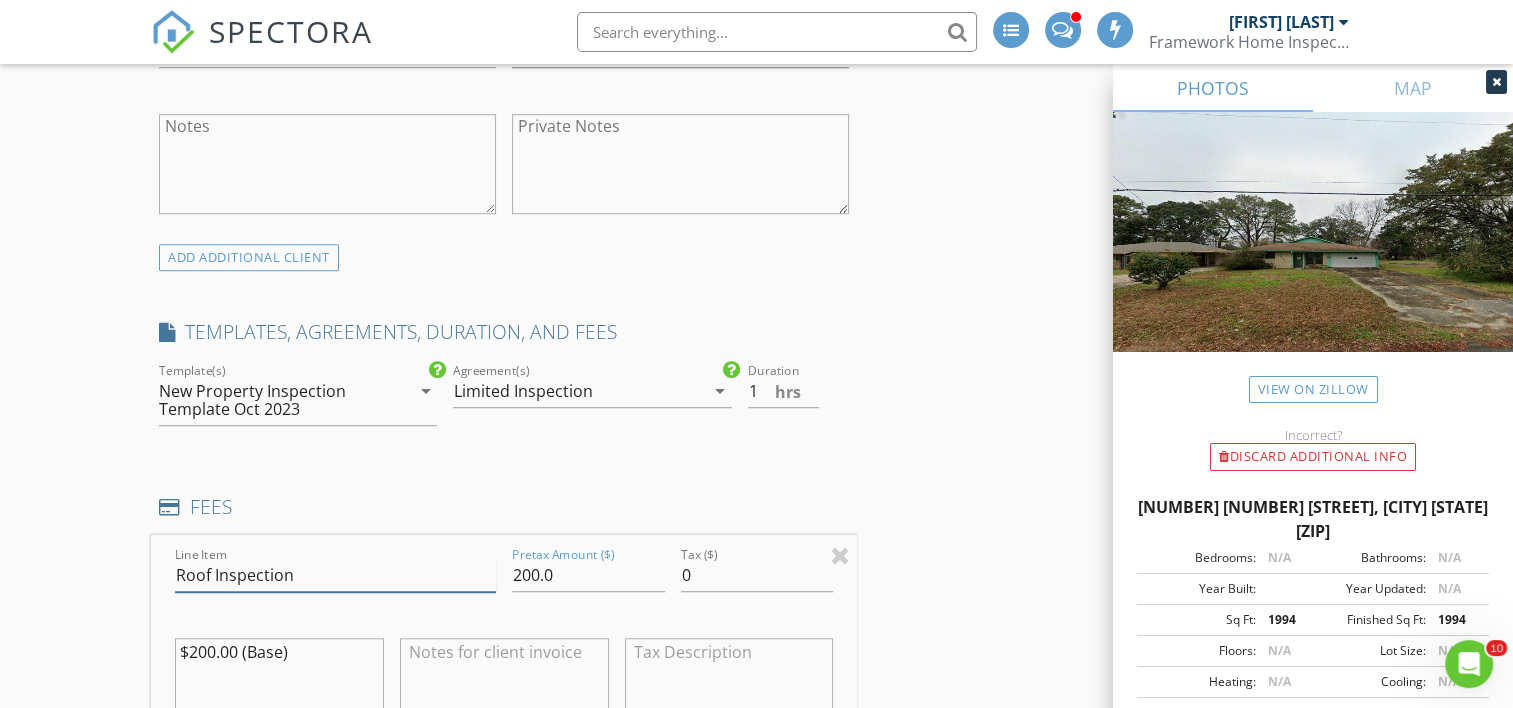 click on "Line Item Roof Inspection     Pretax Amount ($) 200.0   Tax ($) 0   $200.00 (Base)" at bounding box center [504, 655] 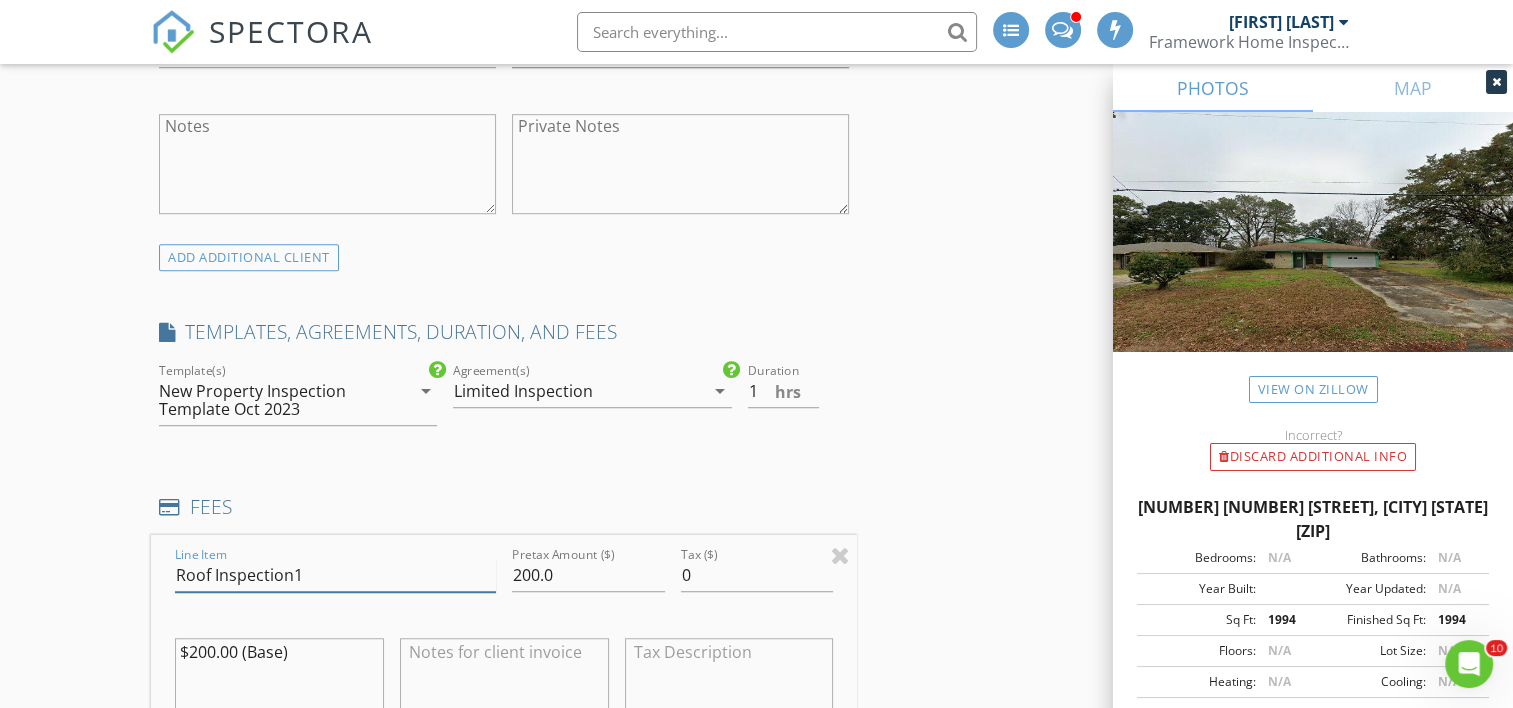 type on "Roof Inspection" 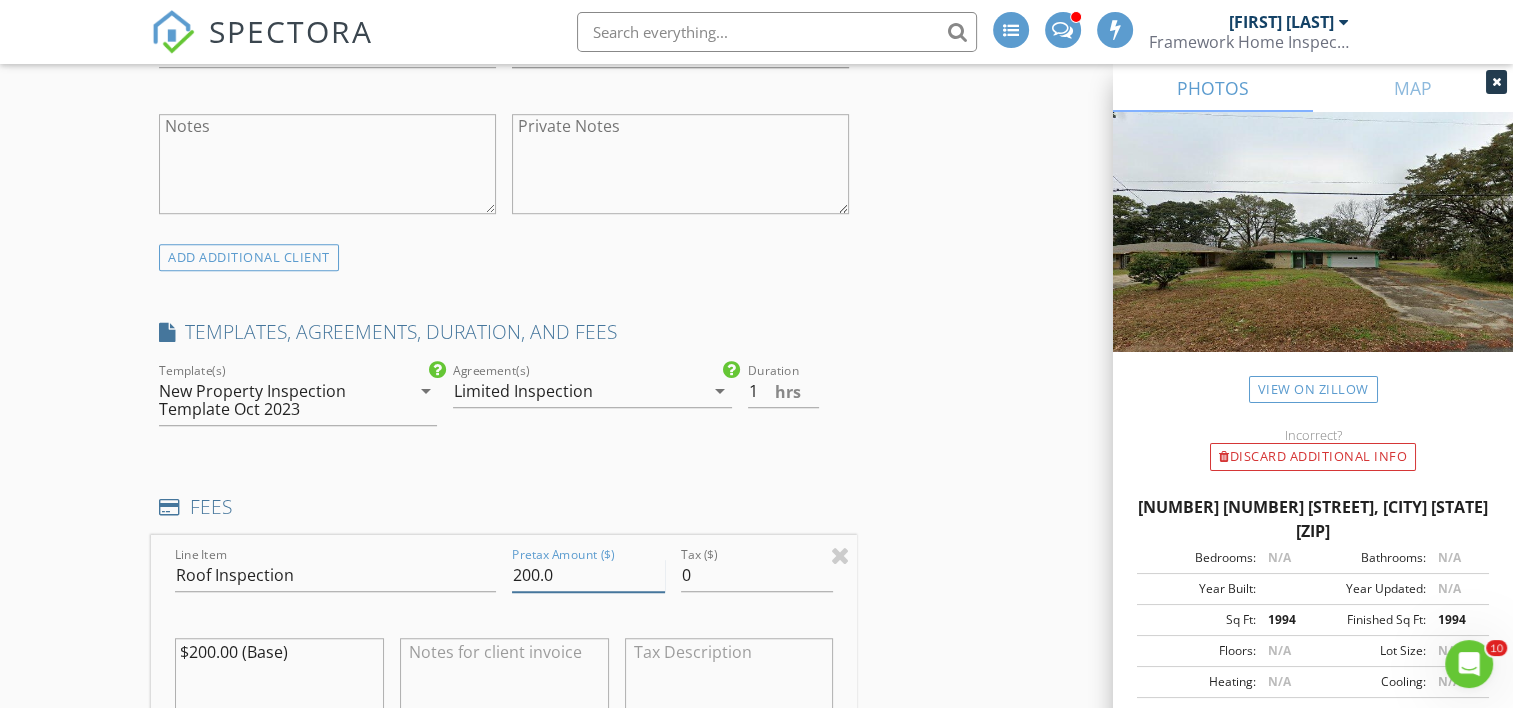 drag, startPoint x: 554, startPoint y: 567, endPoint x: 517, endPoint y: 564, distance: 37.12142 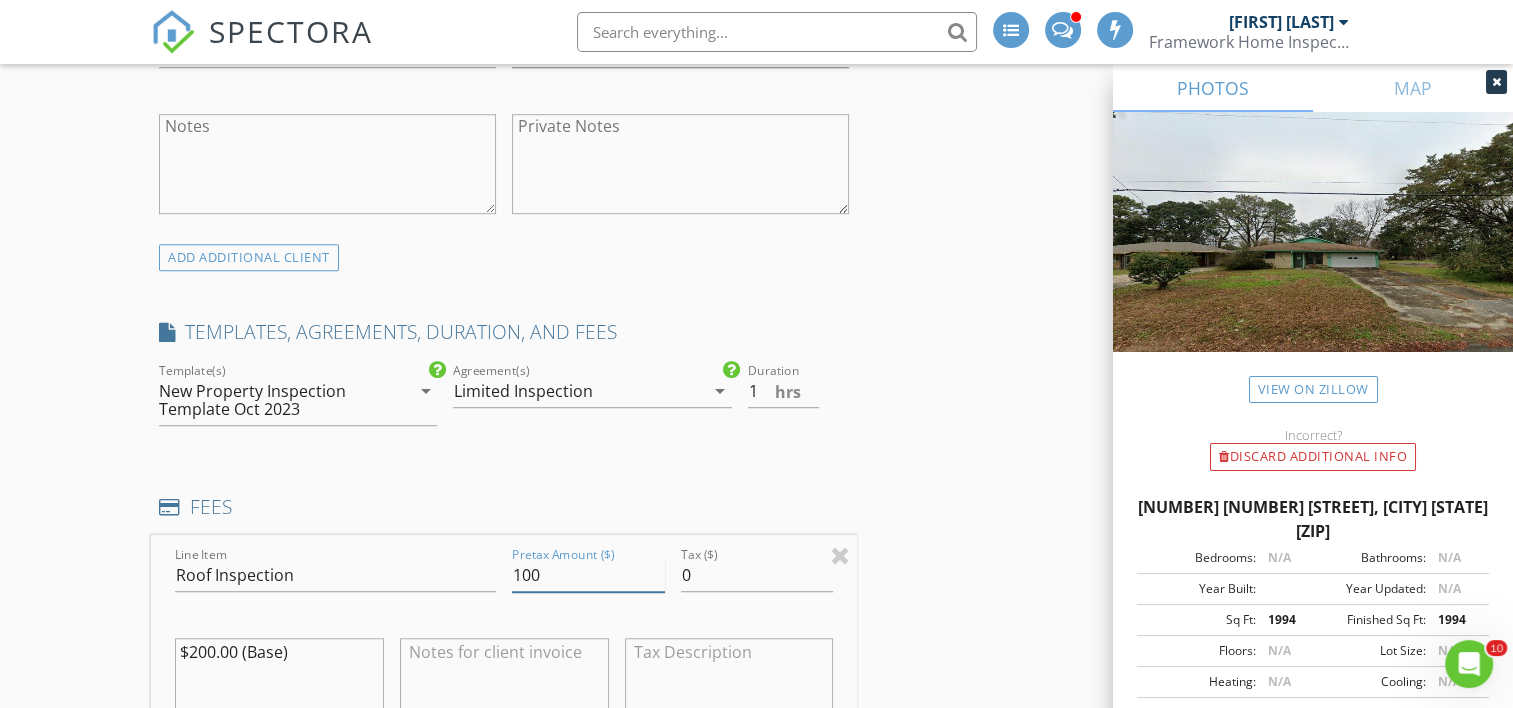 scroll, scrollTop: 1400, scrollLeft: 0, axis: vertical 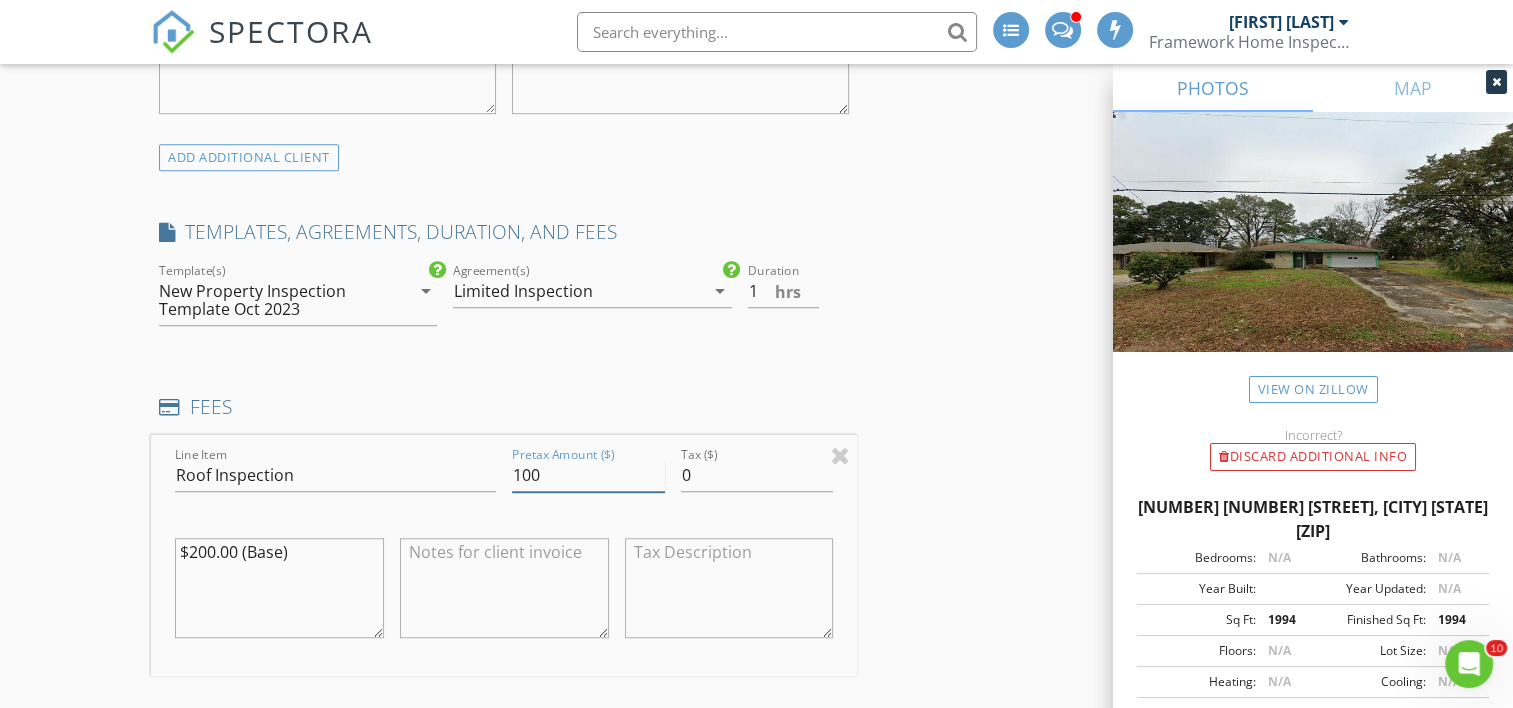 type on "100" 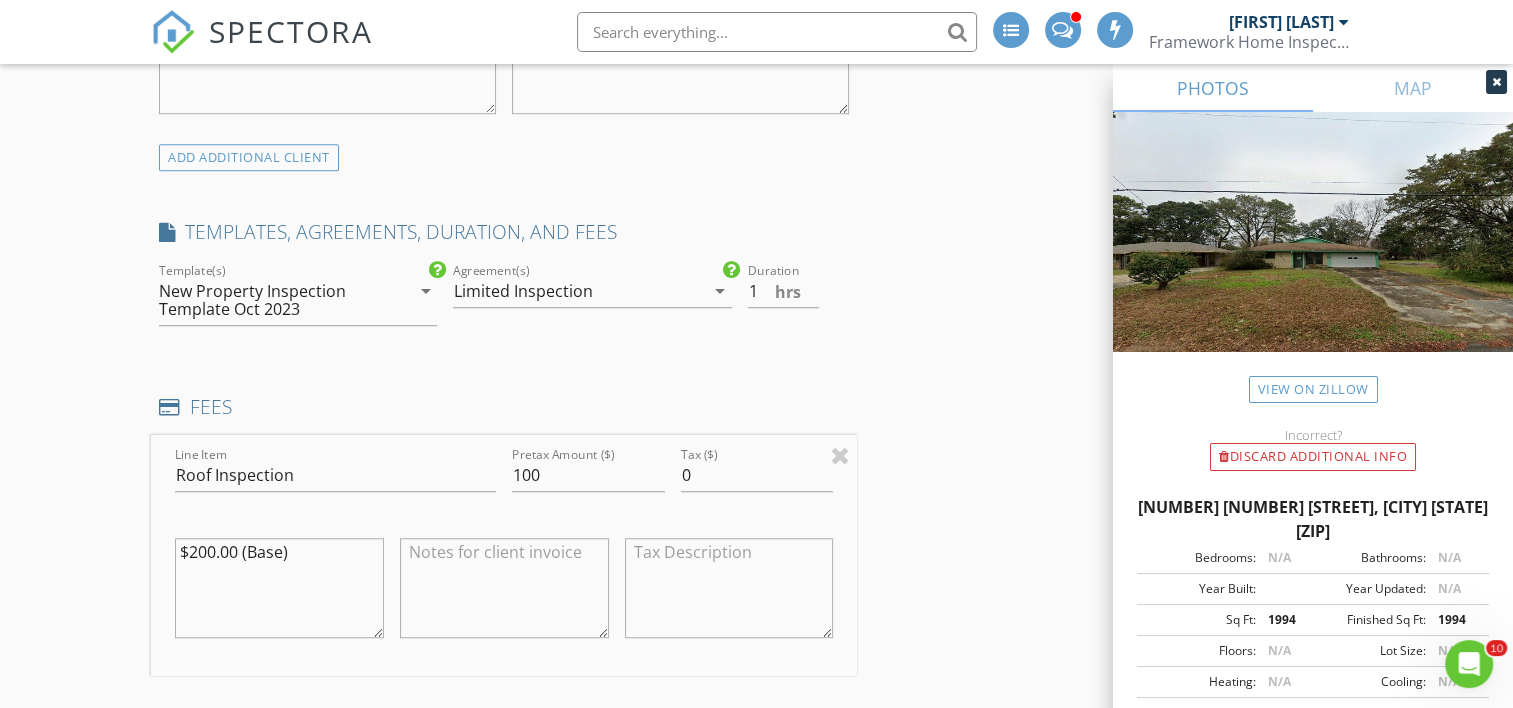 drag, startPoint x: 304, startPoint y: 546, endPoint x: 104, endPoint y: 540, distance: 200.08998 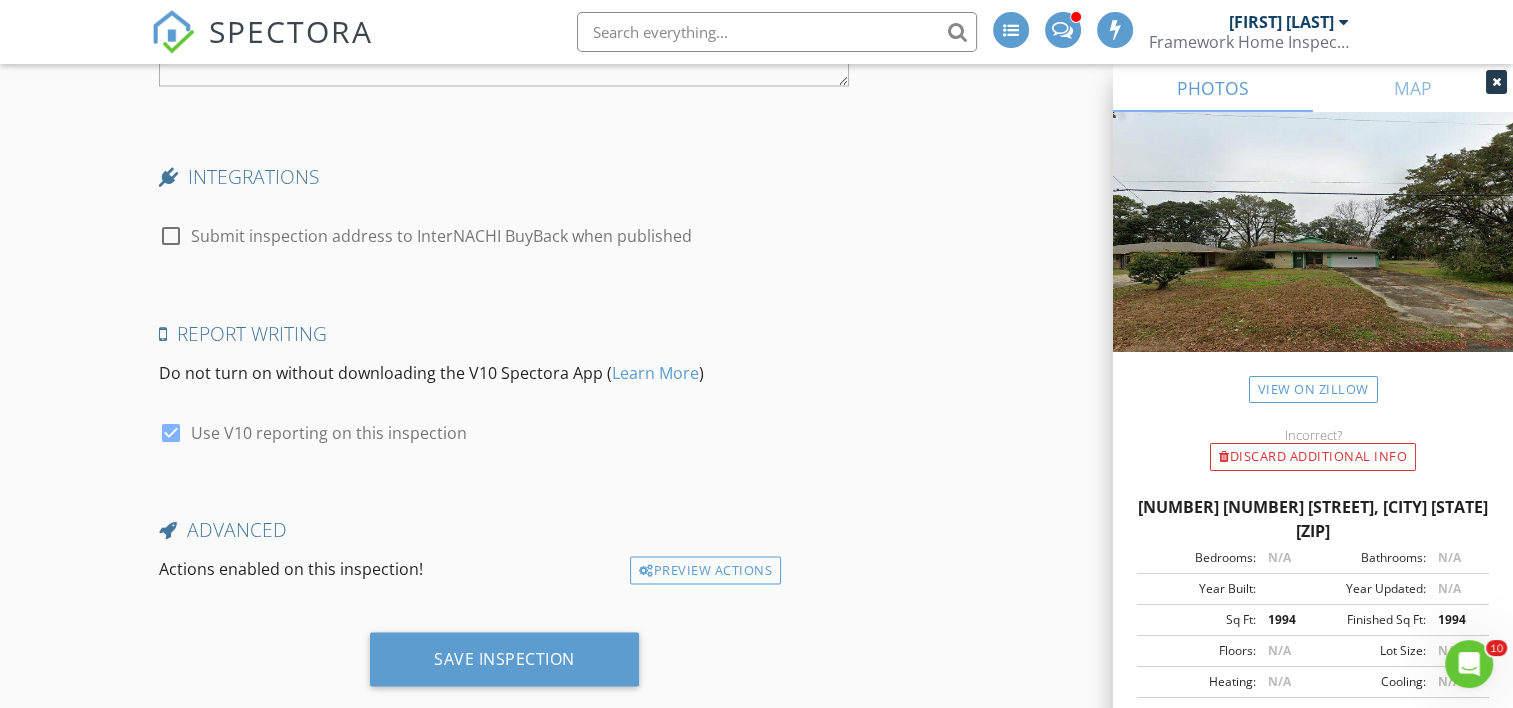 scroll, scrollTop: 3524, scrollLeft: 0, axis: vertical 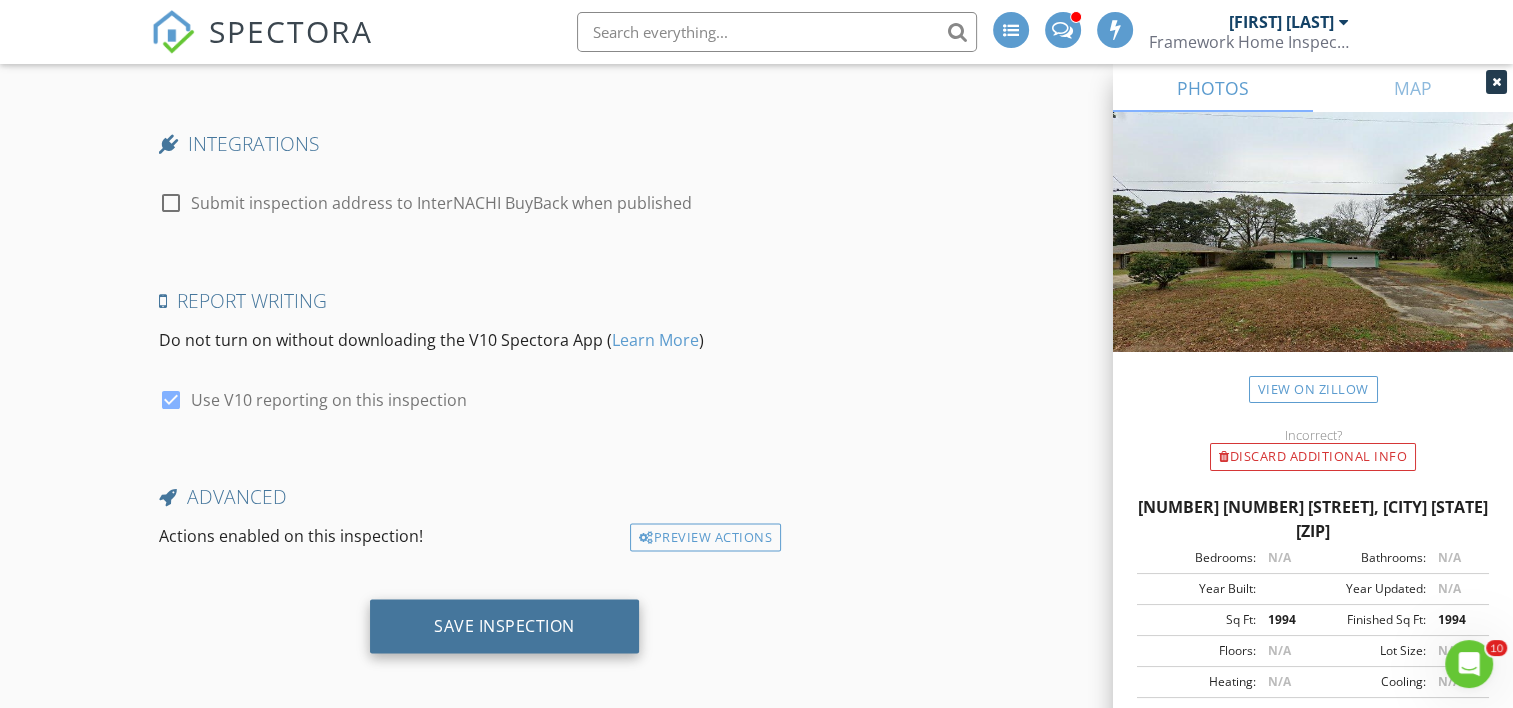 type 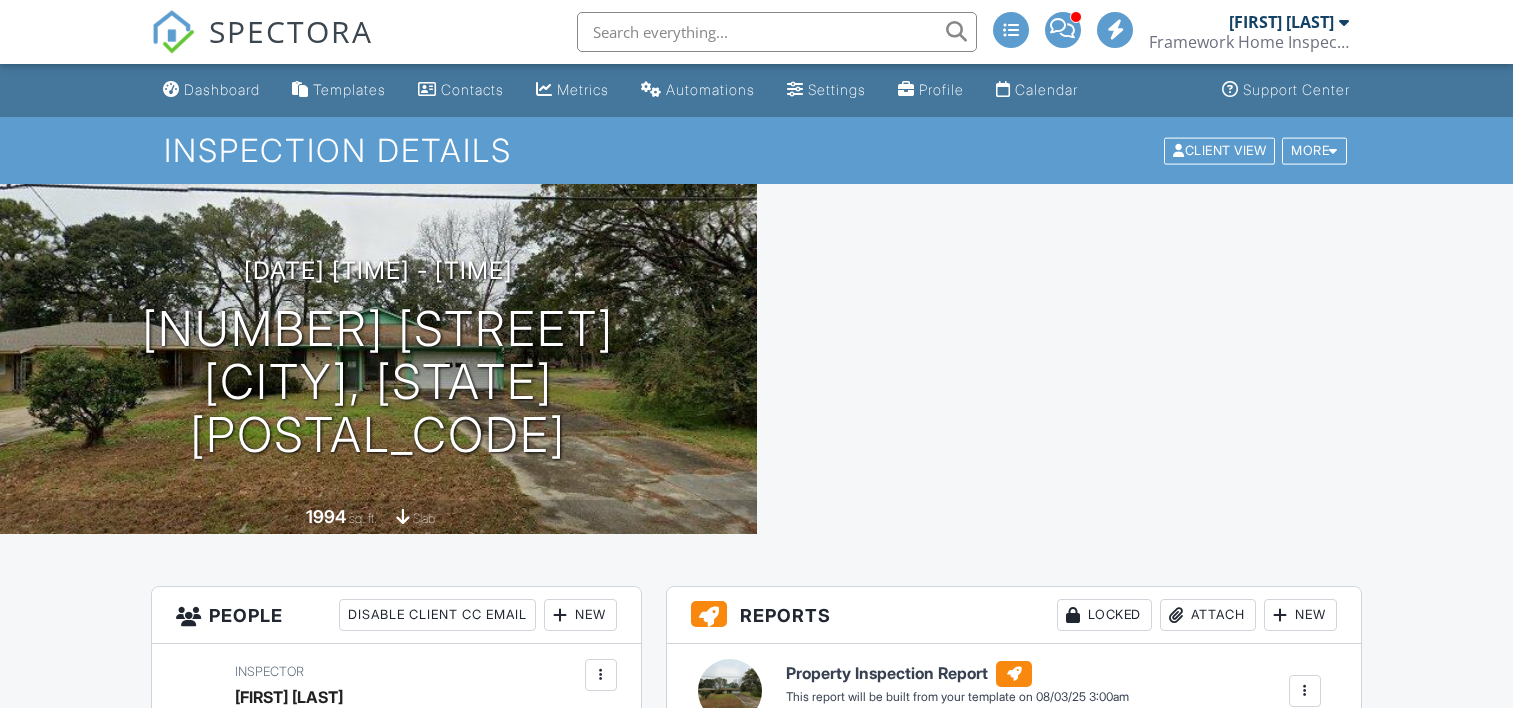 scroll, scrollTop: 0, scrollLeft: 0, axis: both 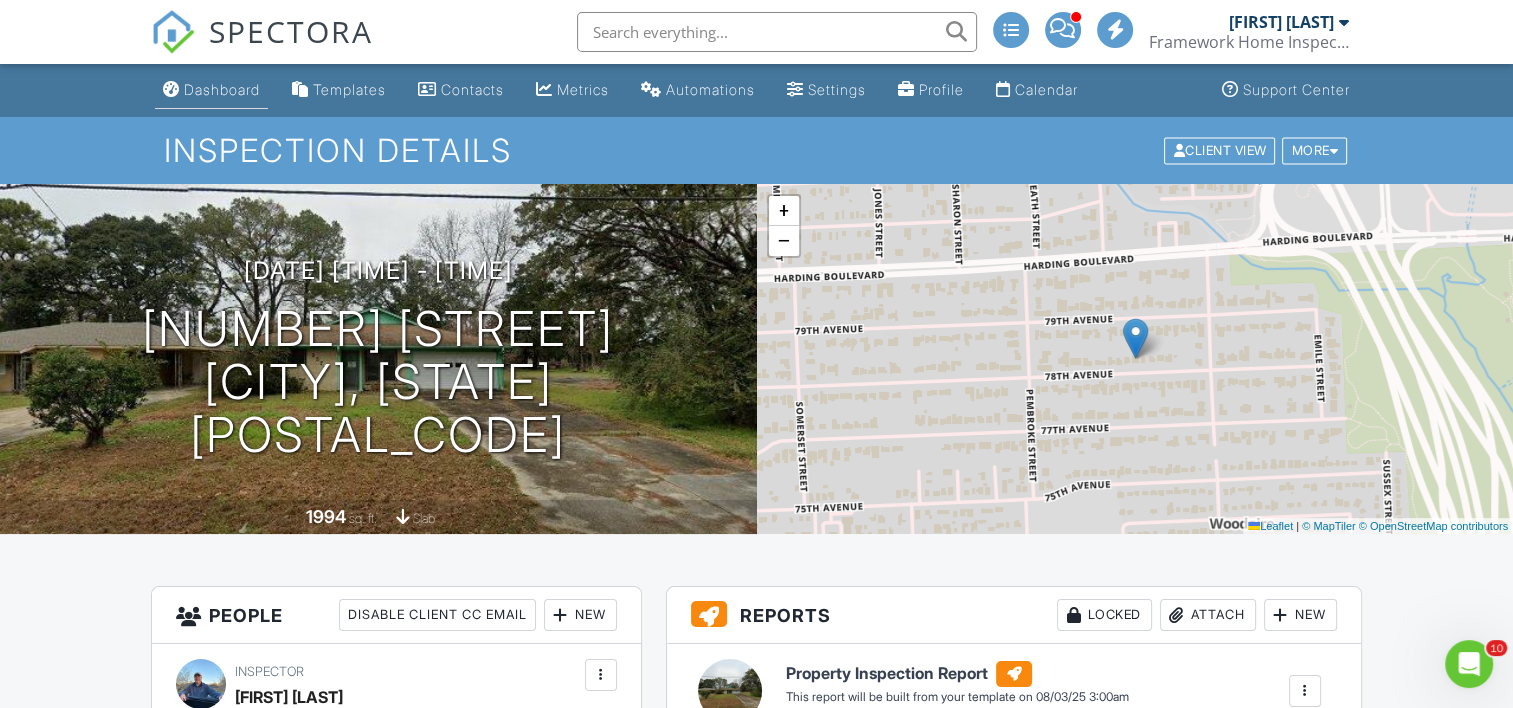 click on "Dashboard" at bounding box center [222, 89] 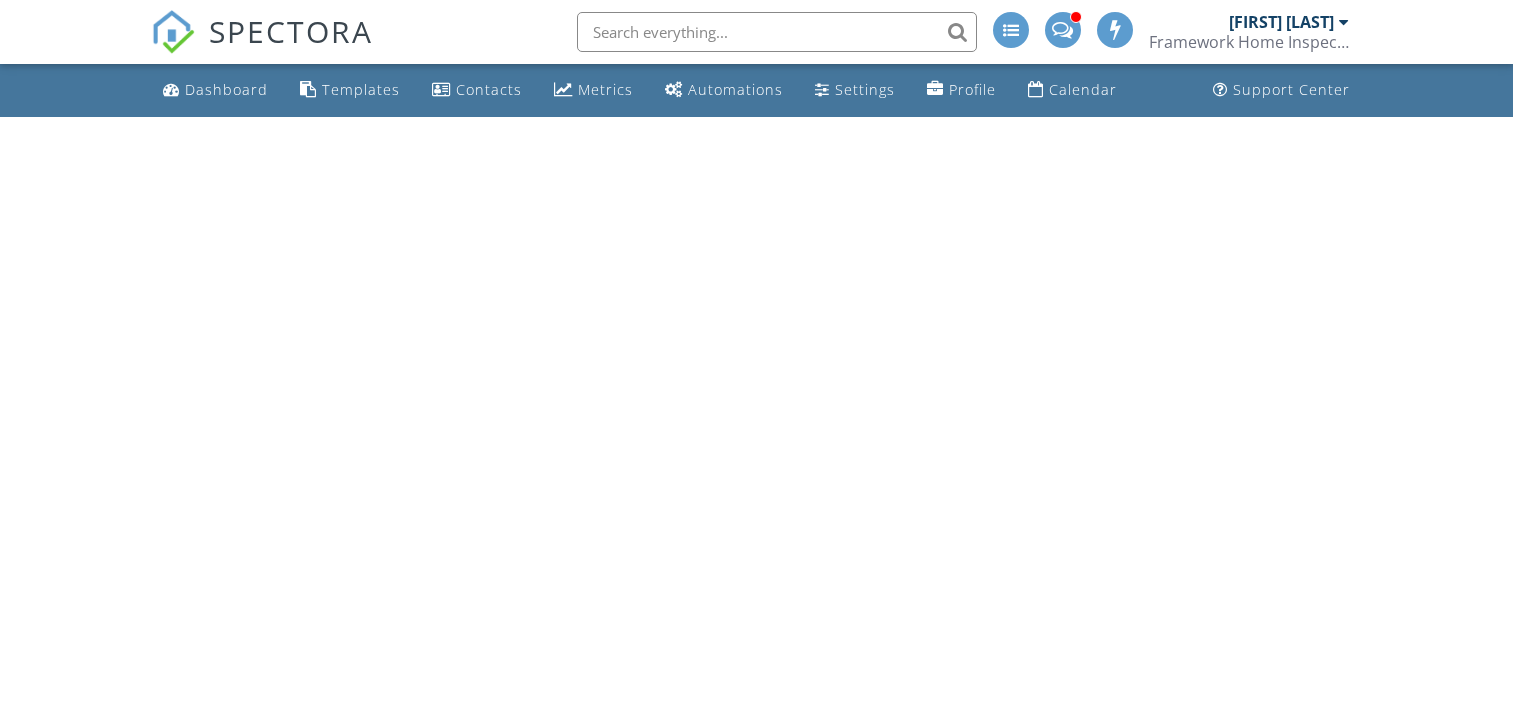 scroll, scrollTop: 0, scrollLeft: 0, axis: both 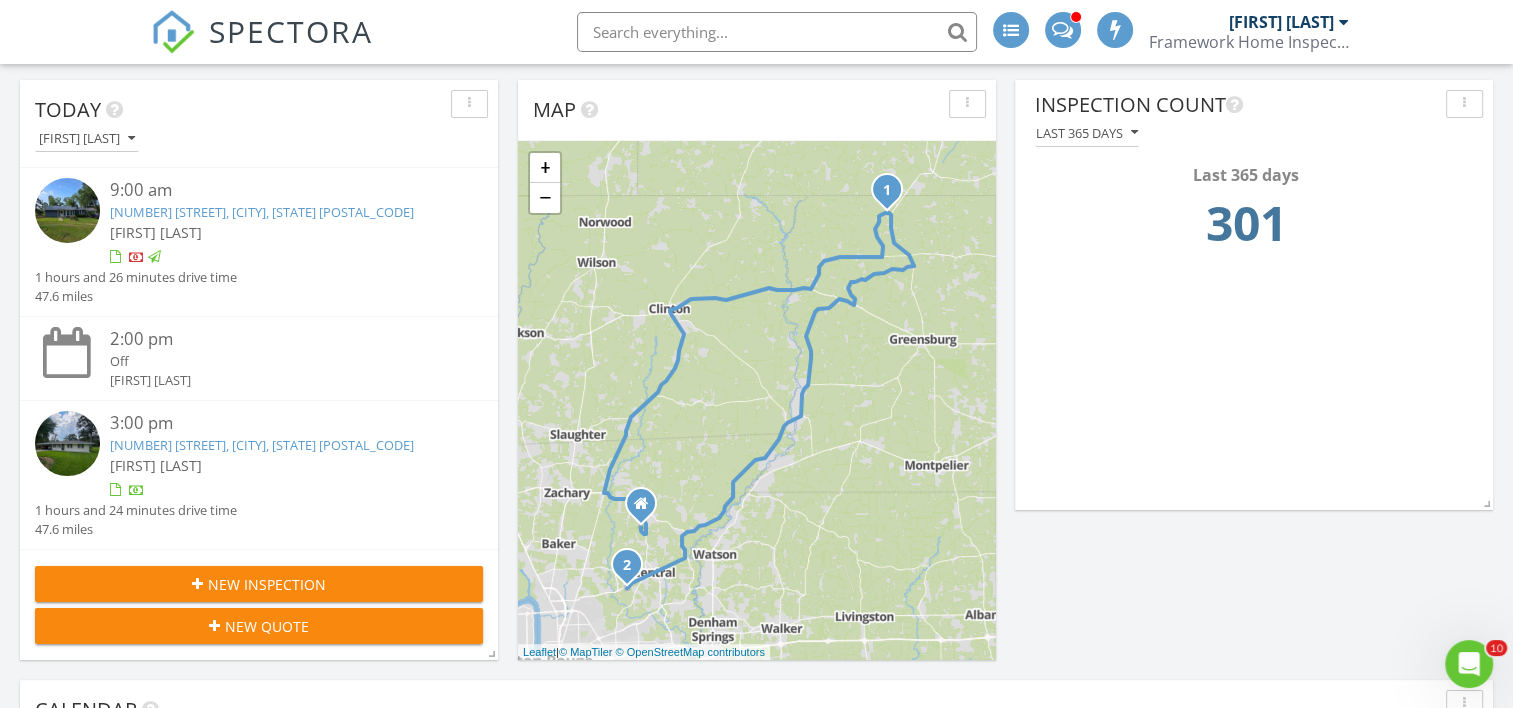 click on "4364 David Allen , Greensburg, LA 70441" at bounding box center (262, 212) 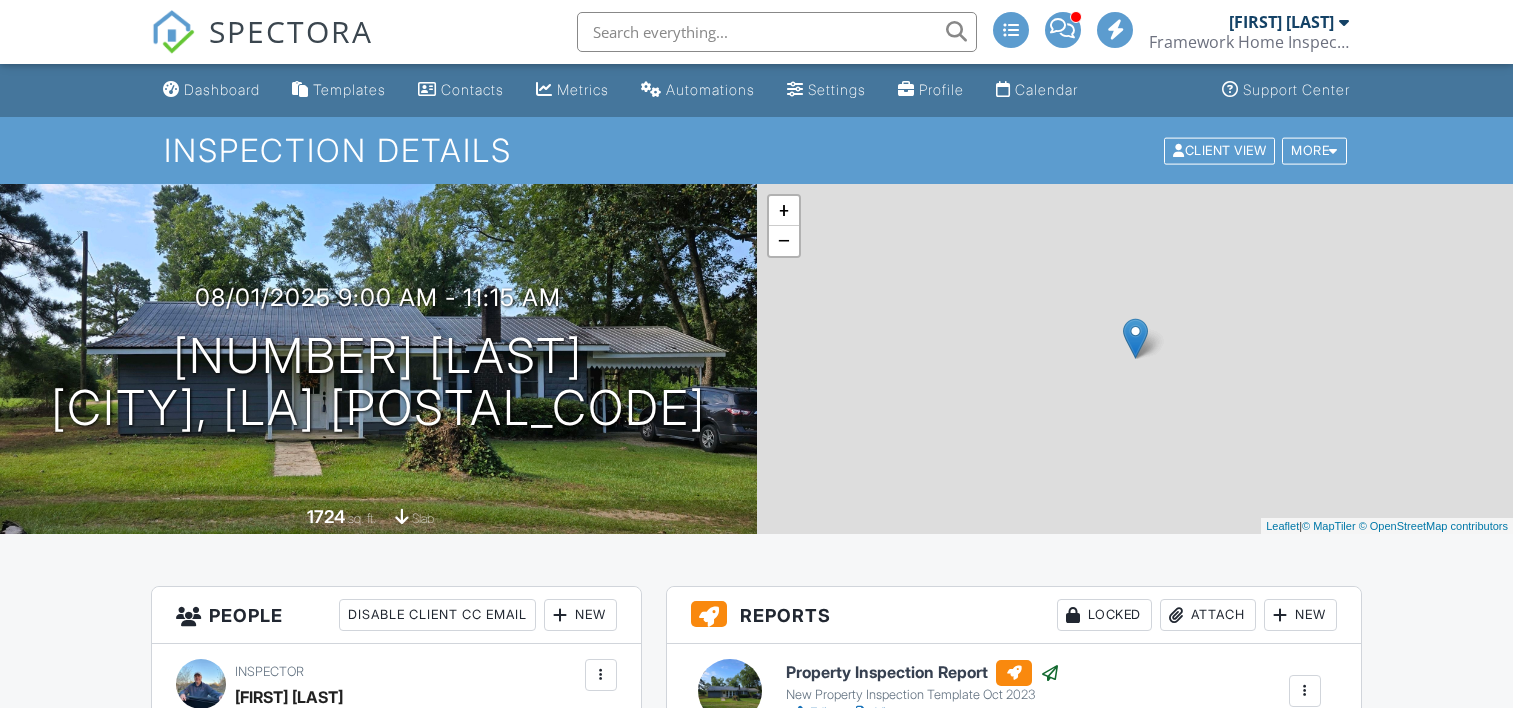 scroll, scrollTop: 0, scrollLeft: 0, axis: both 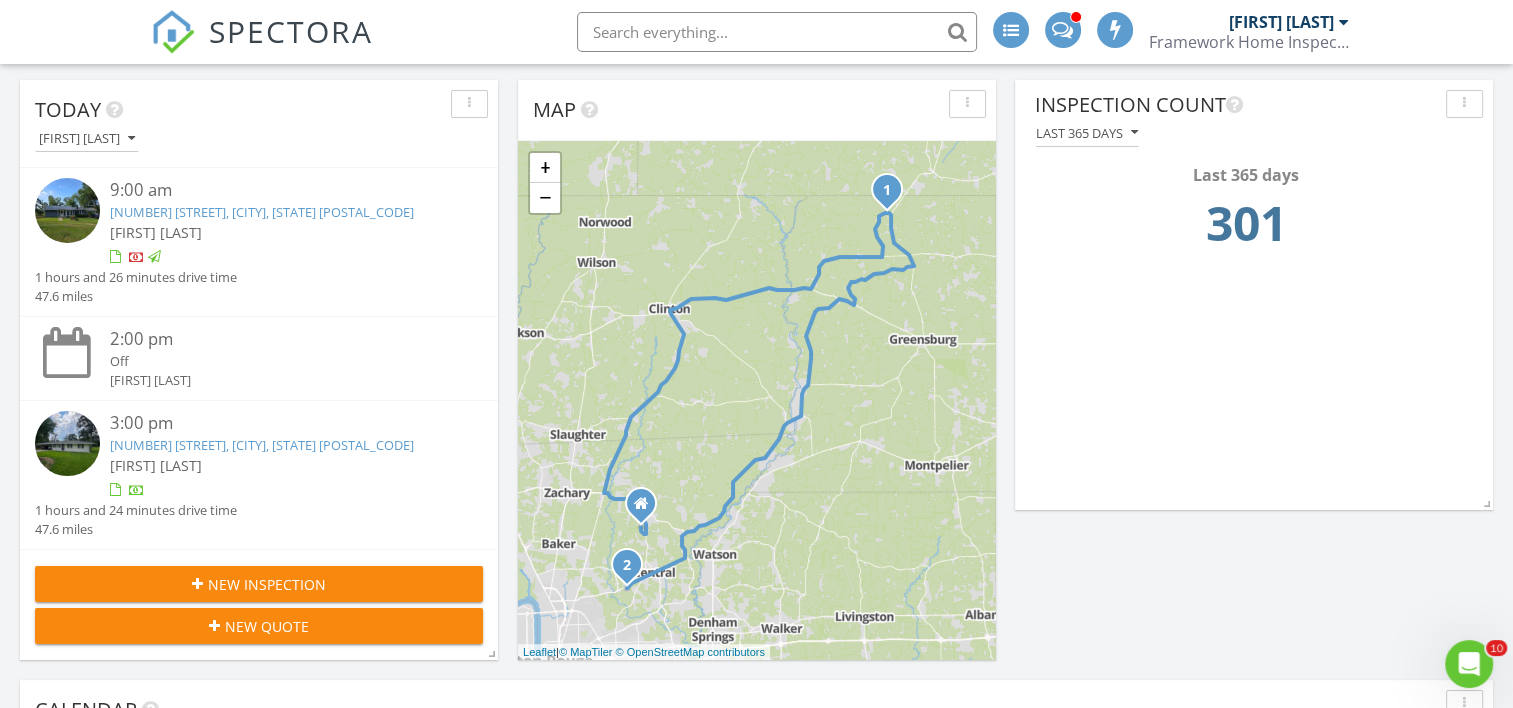 click at bounding box center [777, 32] 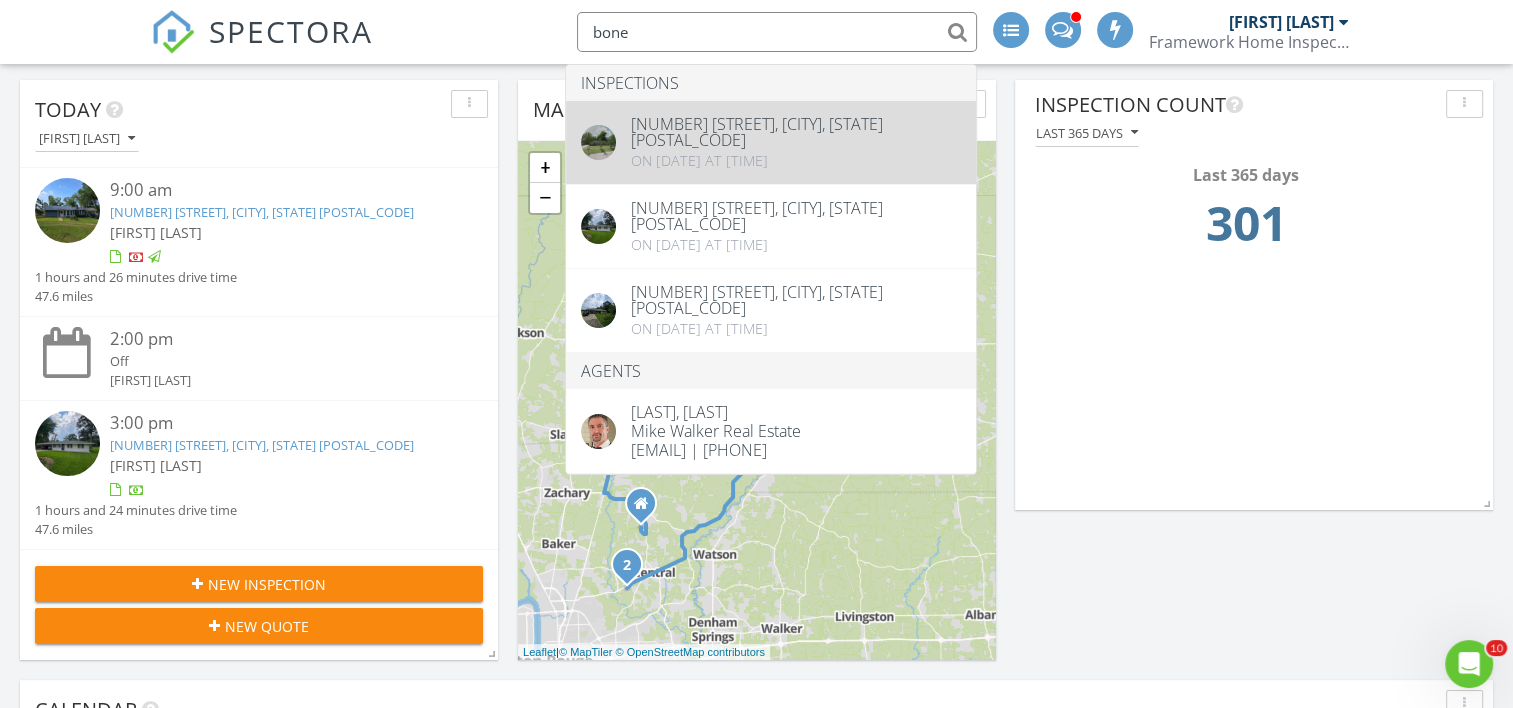 type on "bone" 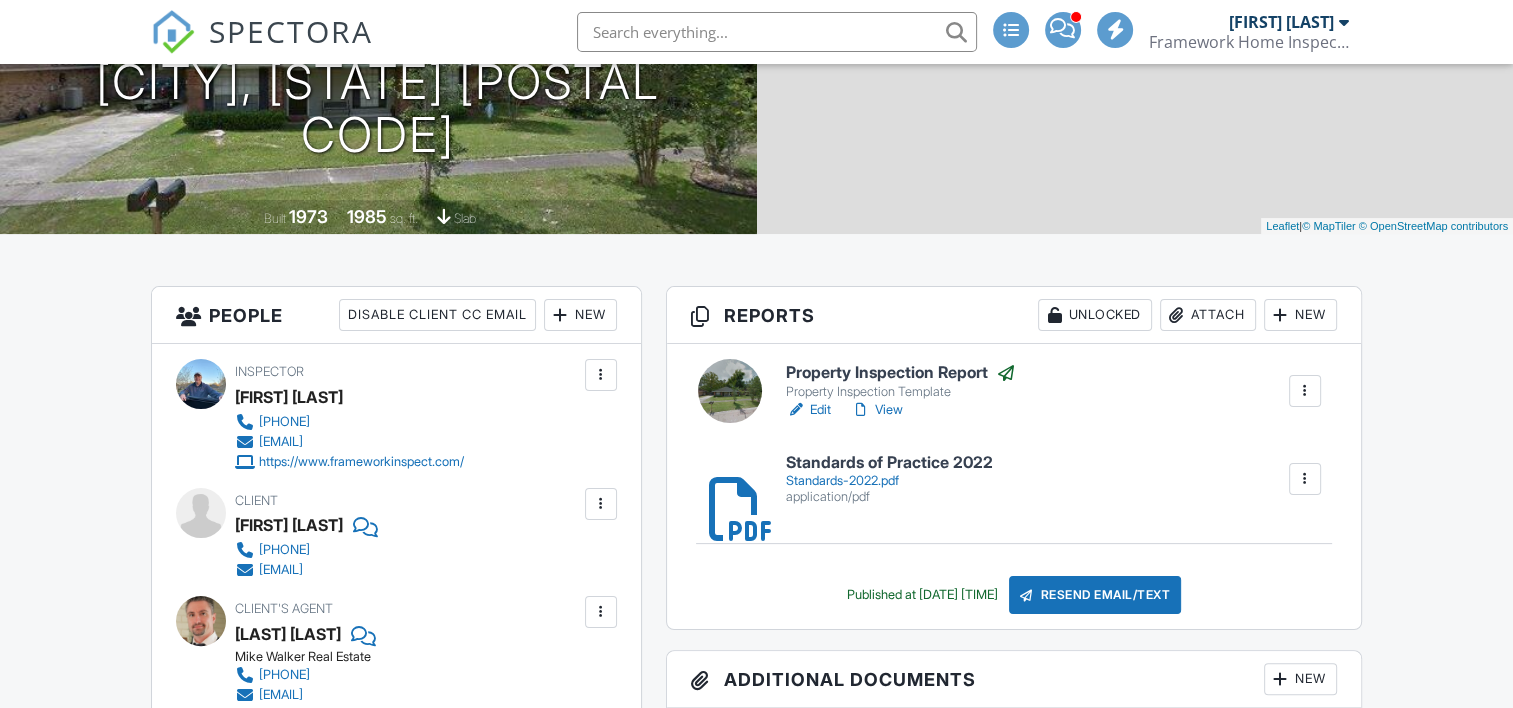 scroll, scrollTop: 300, scrollLeft: 0, axis: vertical 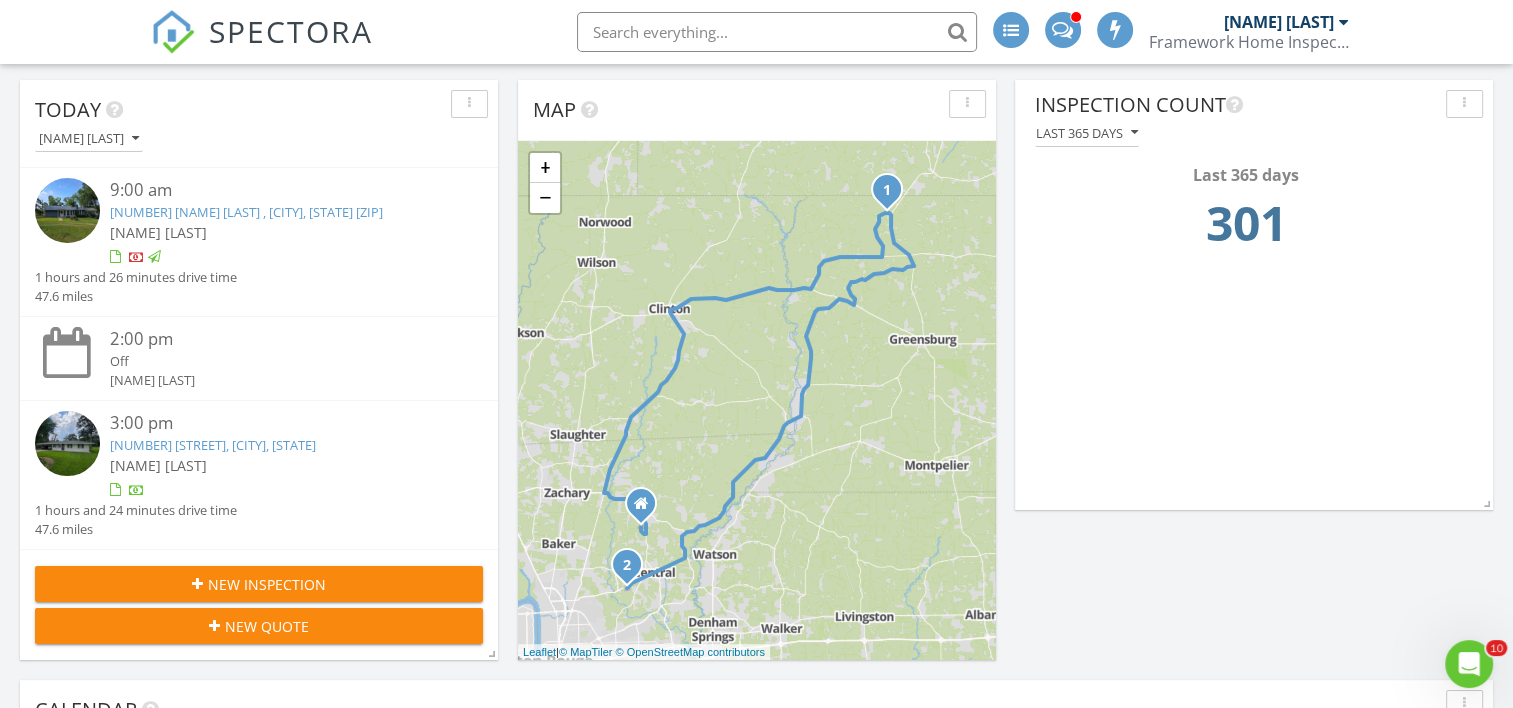 click on "[NUMBER] [STREET], [CITY], [STATE] [POSTAL_CODE]" at bounding box center (213, 445) 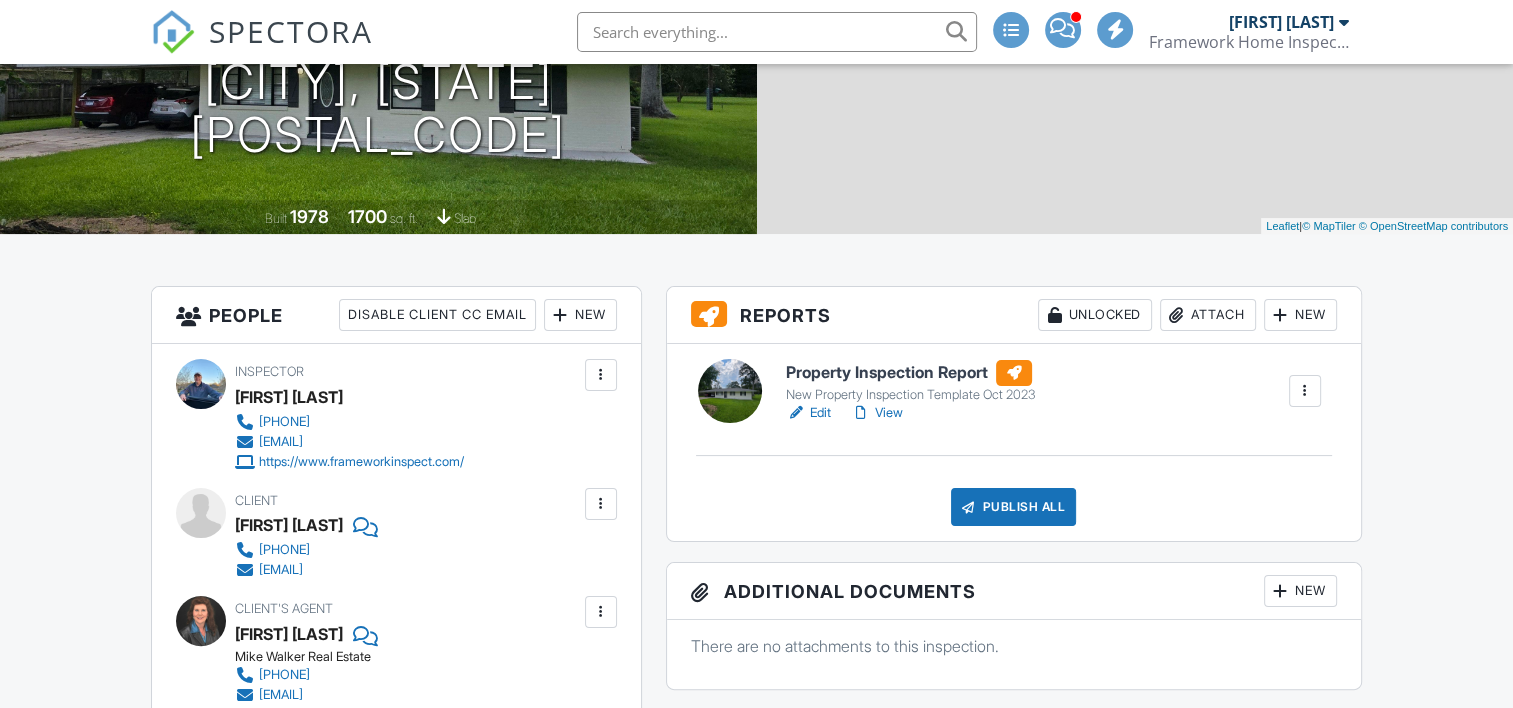 scroll, scrollTop: 300, scrollLeft: 0, axis: vertical 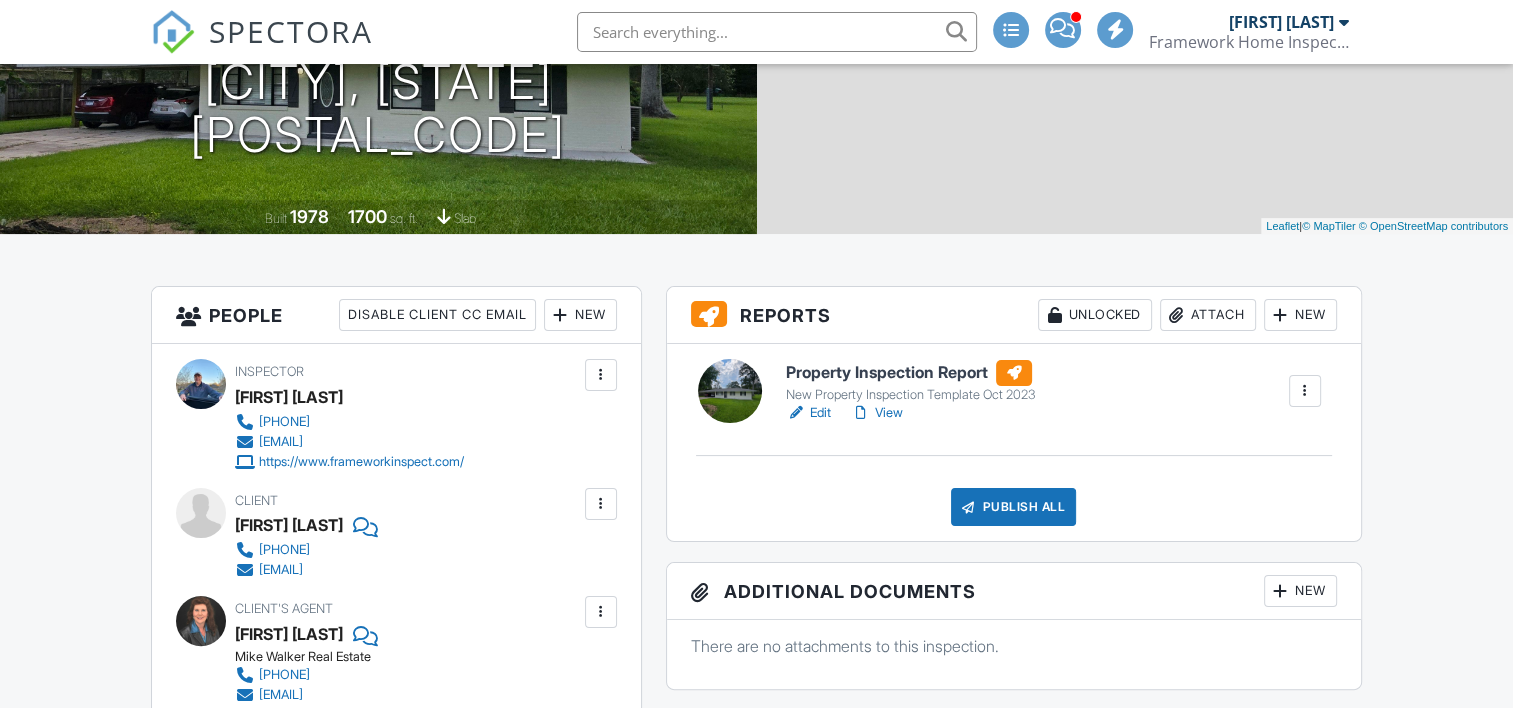 click on "Edit" at bounding box center [808, 413] 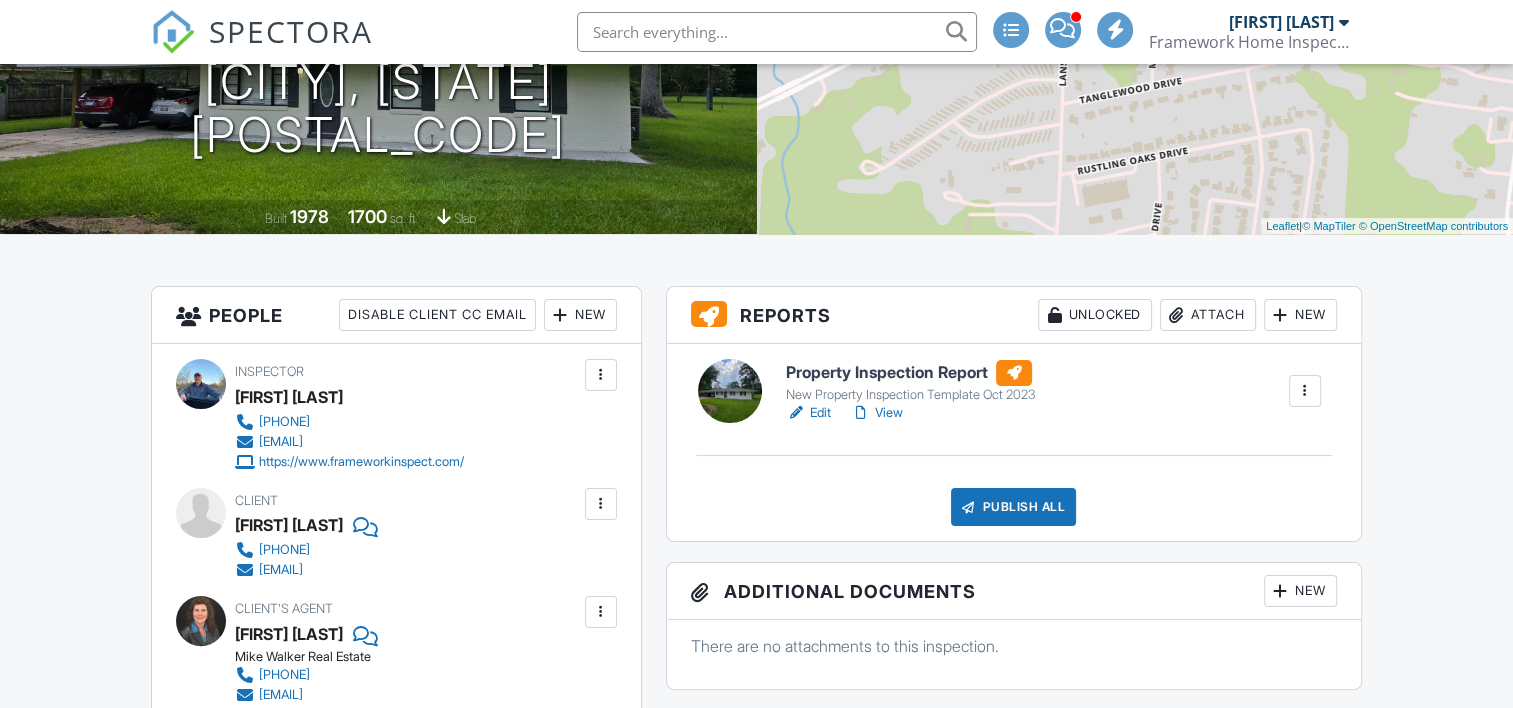 scroll, scrollTop: 0, scrollLeft: 0, axis: both 